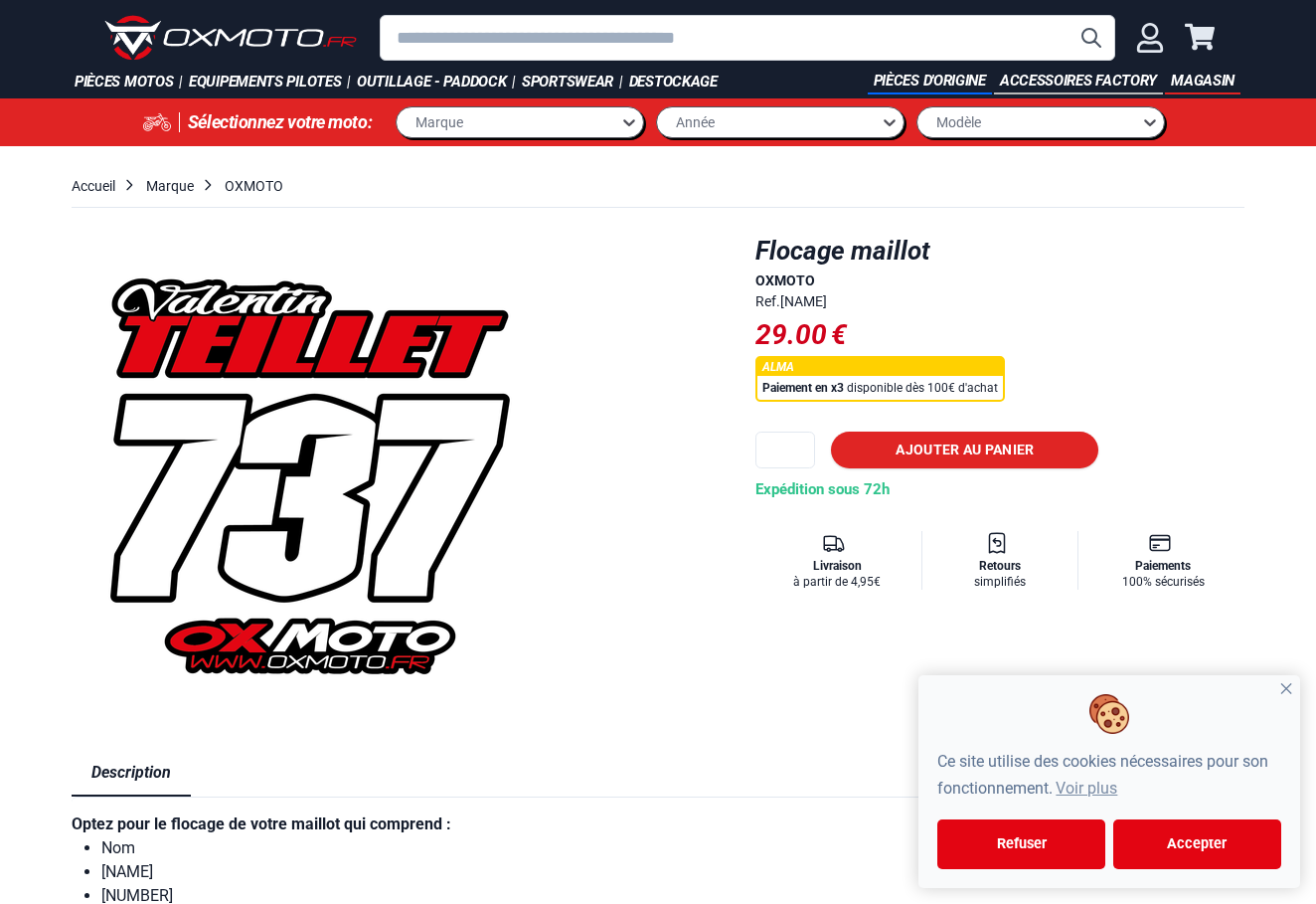 scroll, scrollTop: 0, scrollLeft: 0, axis: both 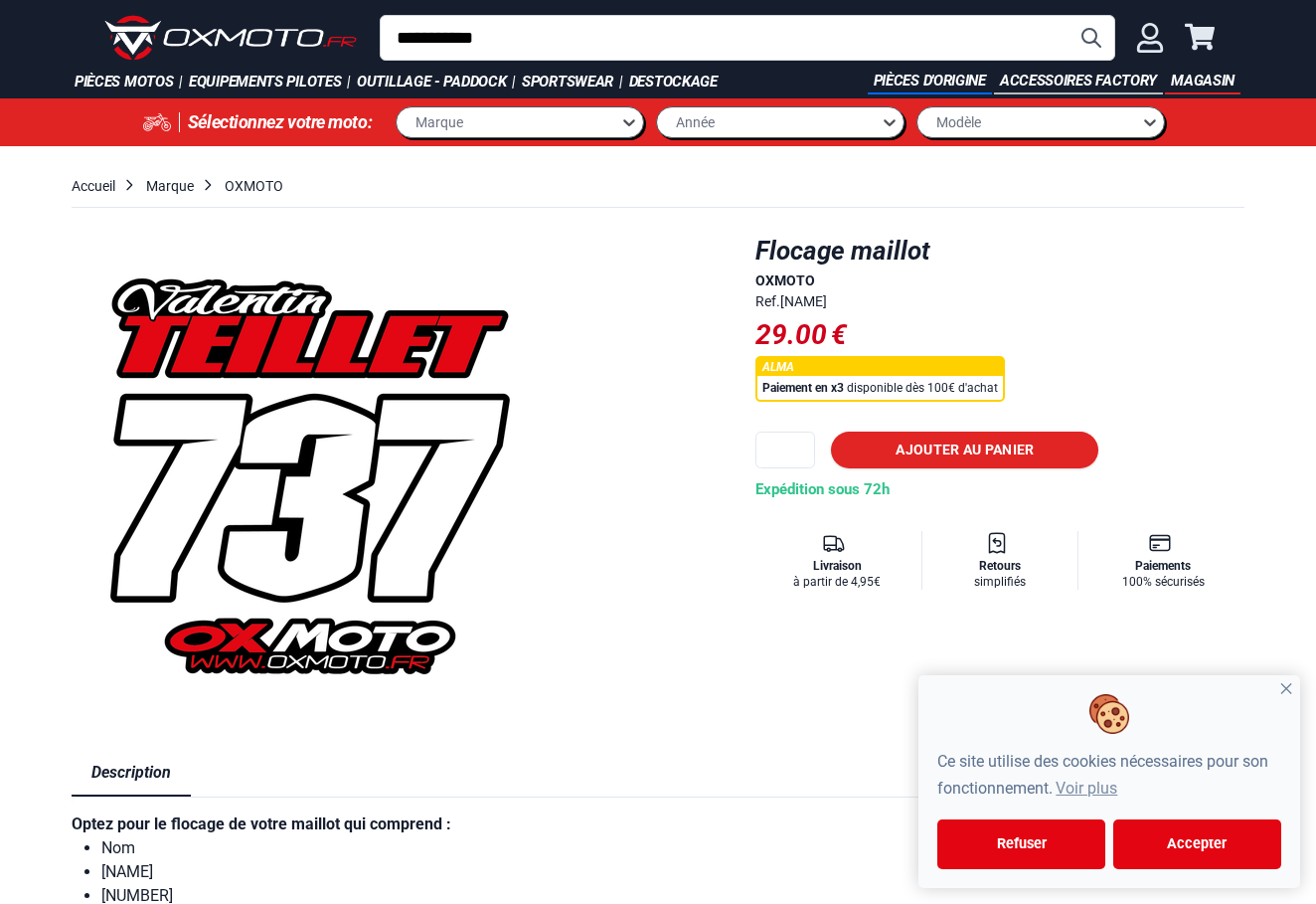 type on "**********" 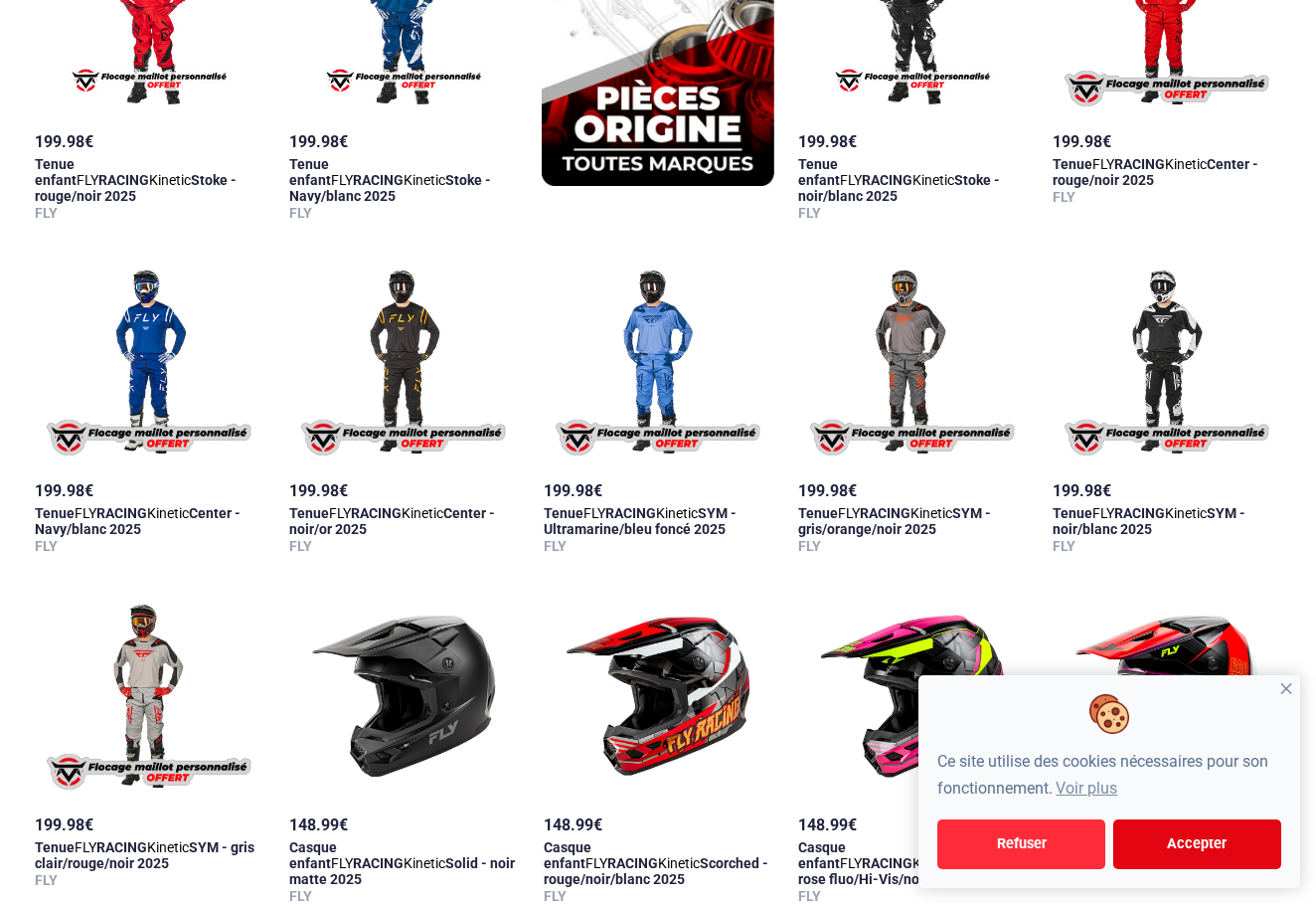 scroll, scrollTop: 584, scrollLeft: 0, axis: vertical 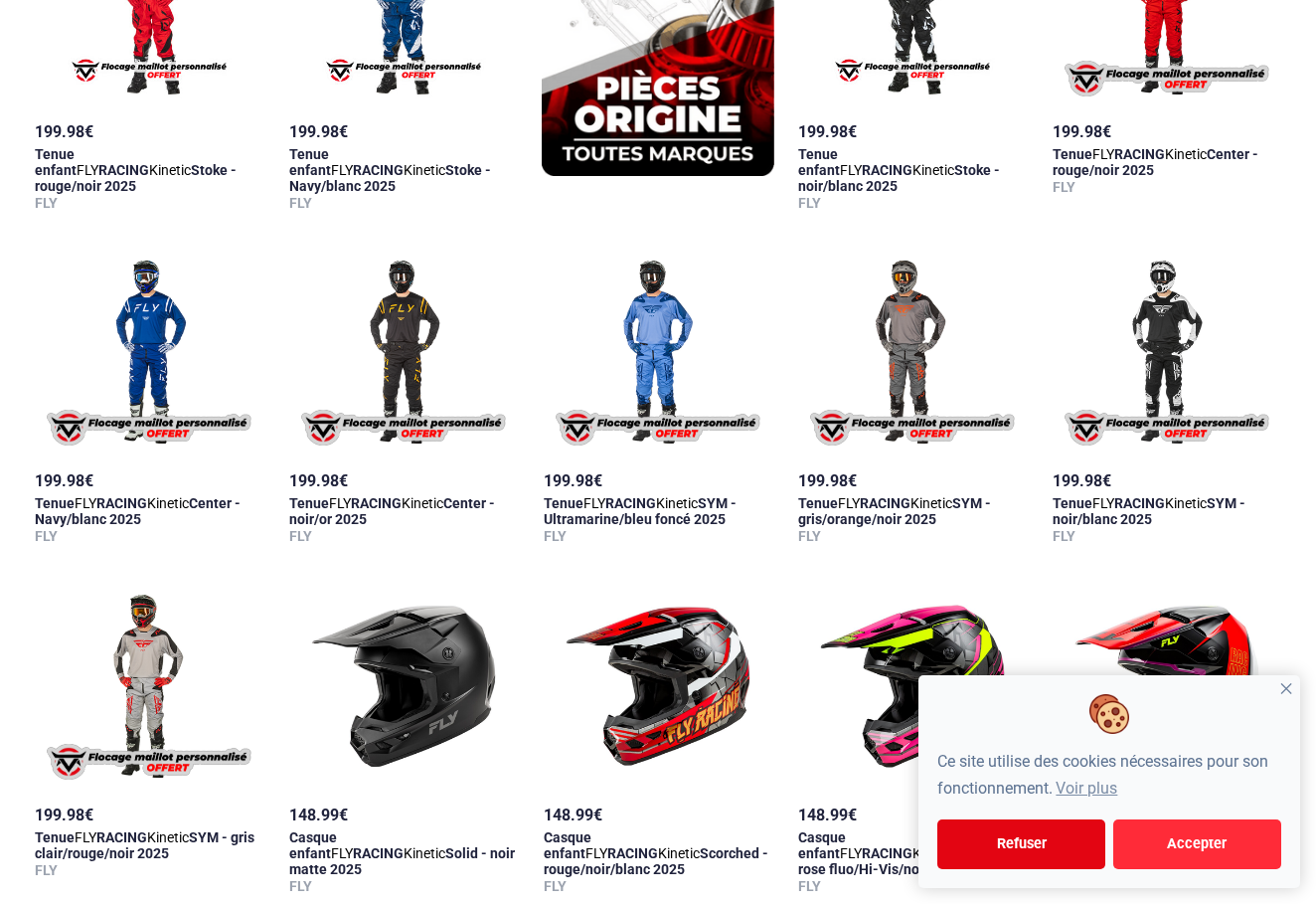 click on "Accepter" at bounding box center (1197, 844) 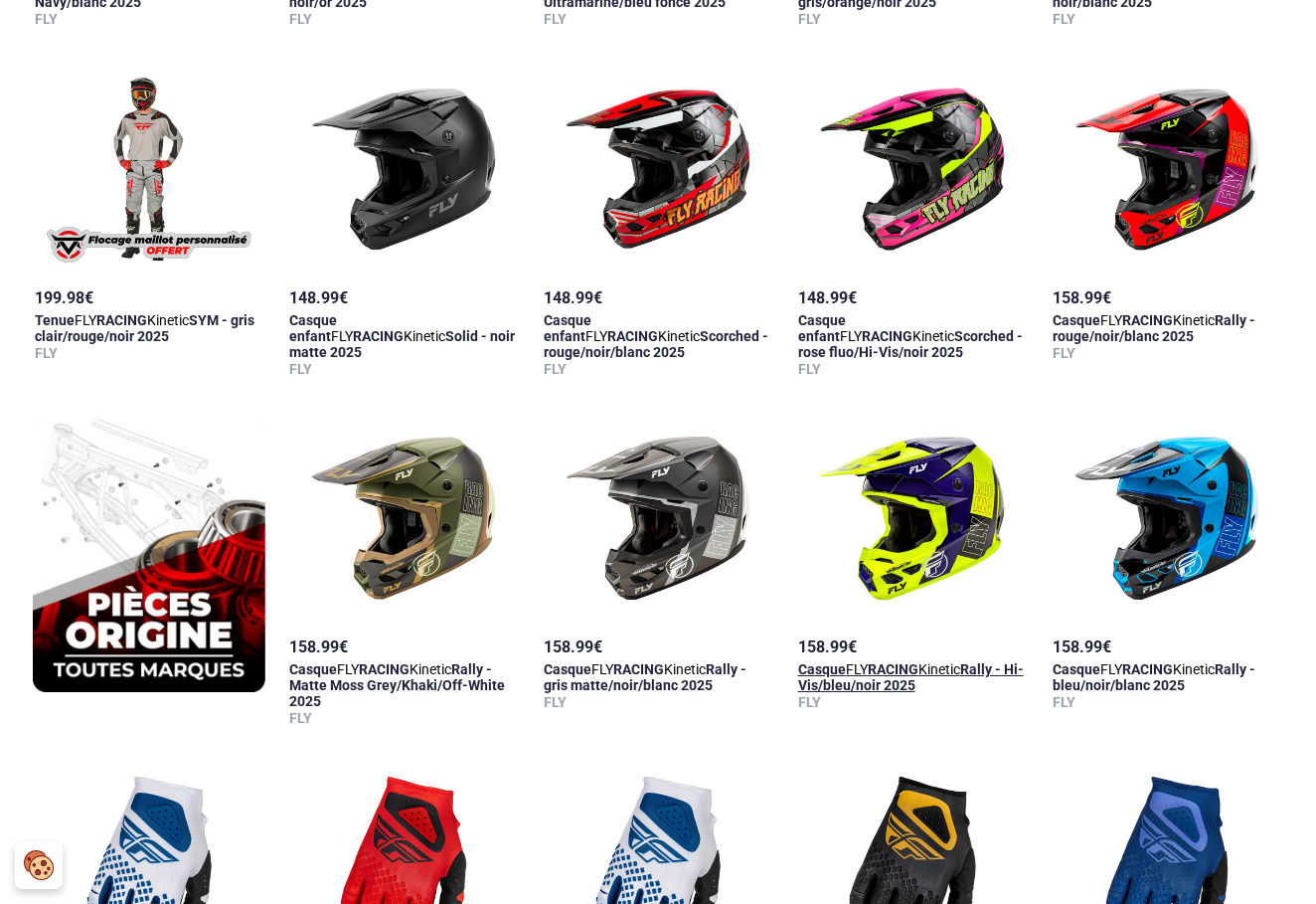 scroll, scrollTop: 1105, scrollLeft: 0, axis: vertical 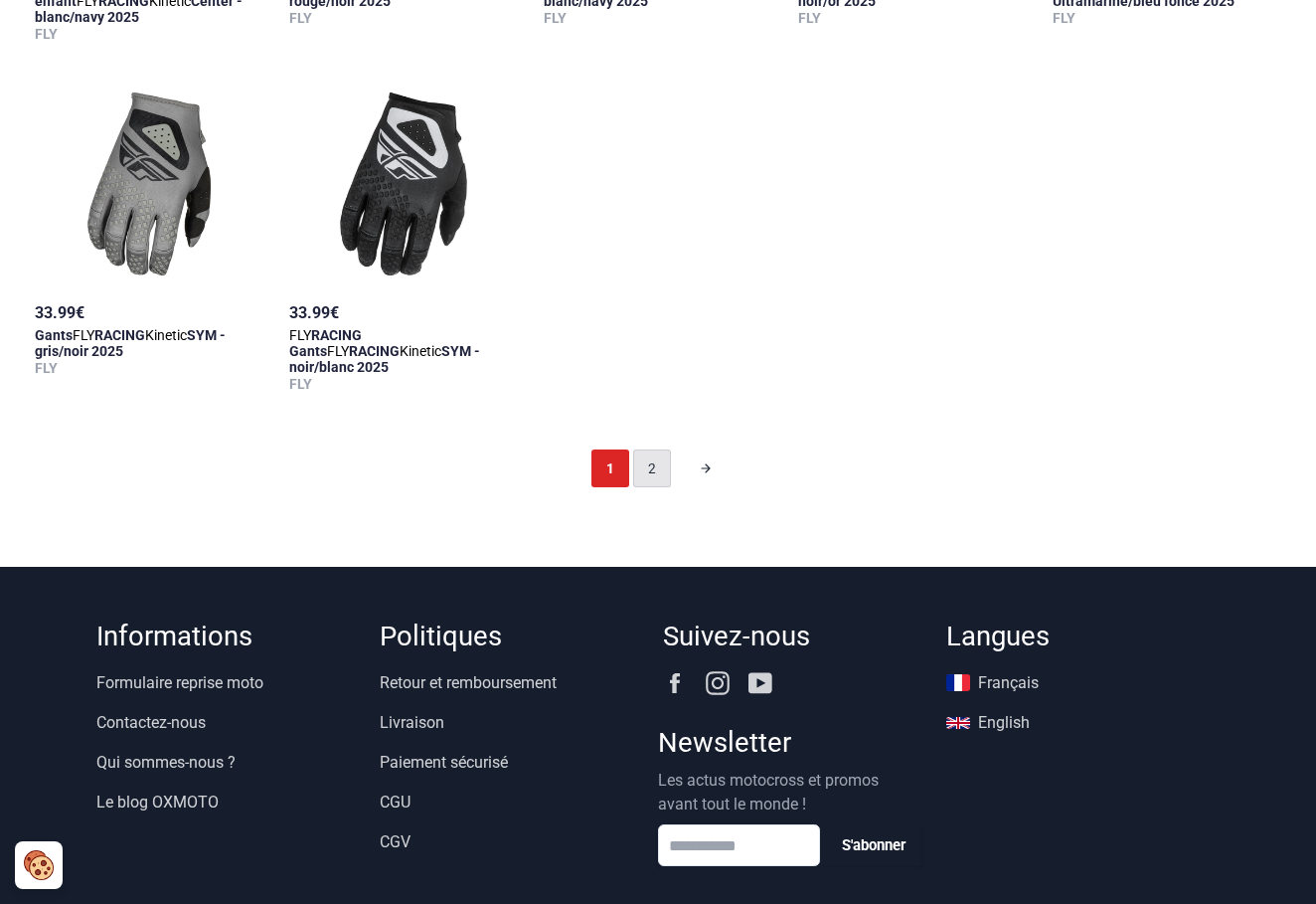 click on "2" at bounding box center [652, 468] 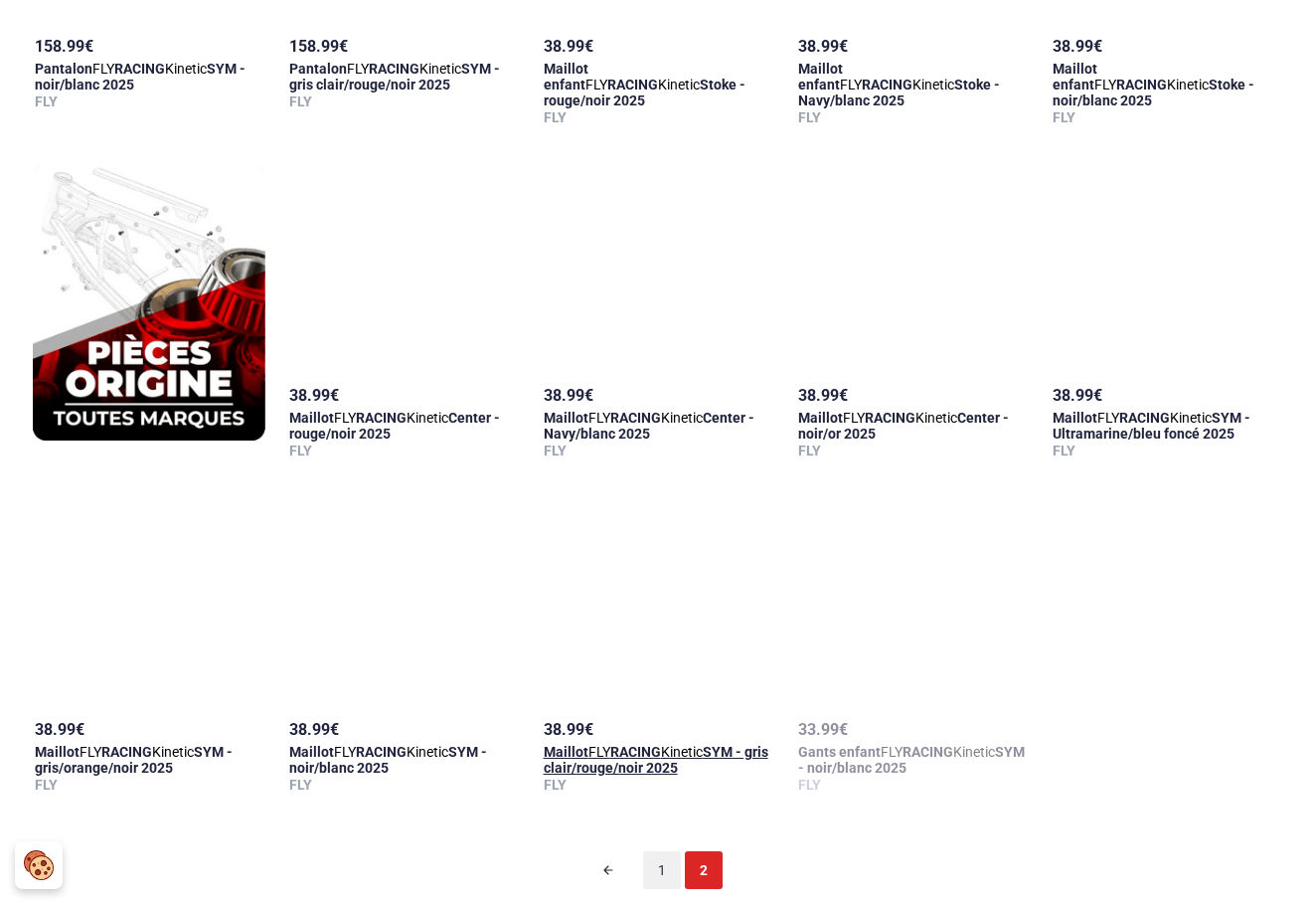 scroll, scrollTop: 1354, scrollLeft: 0, axis: vertical 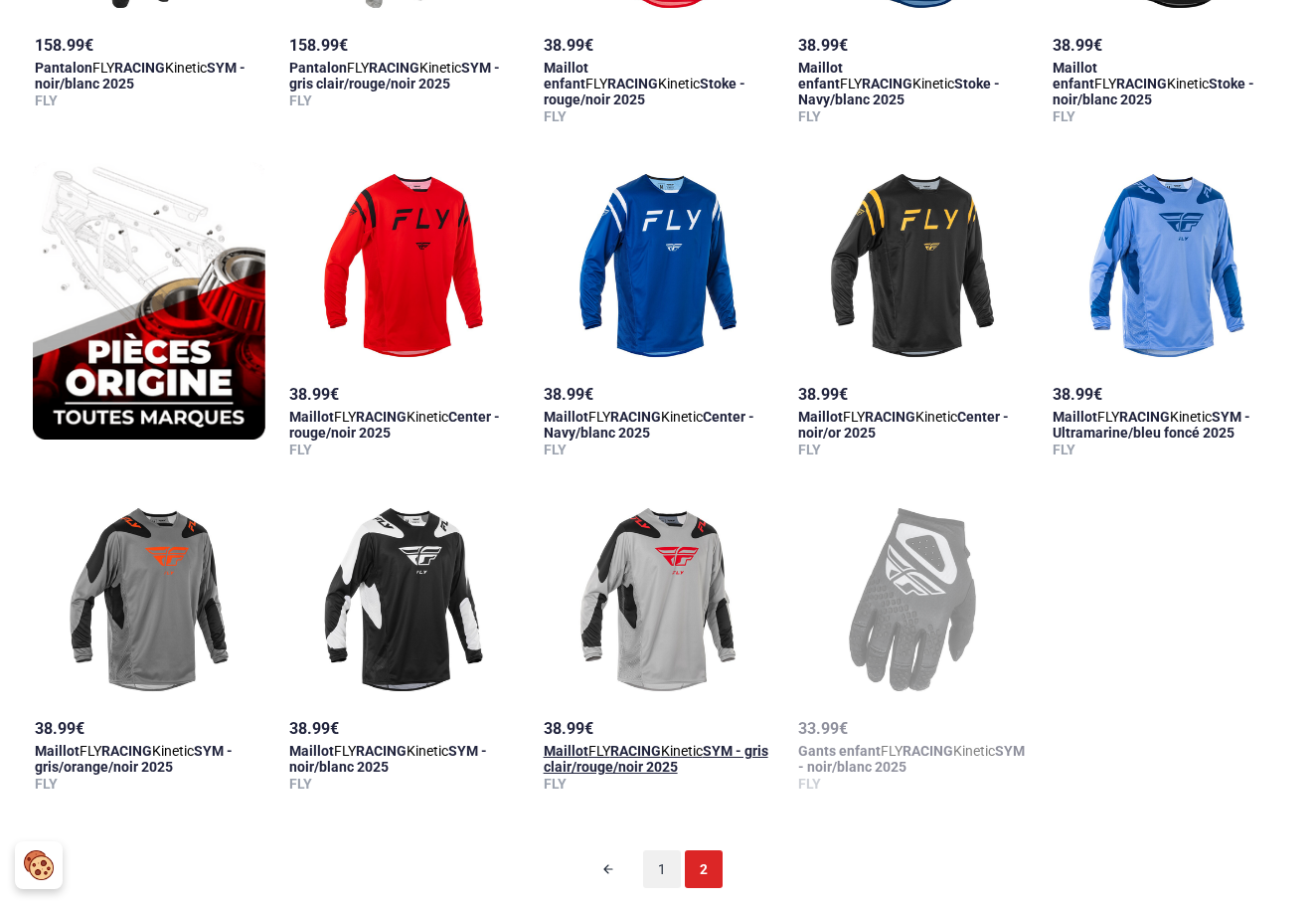 click on "SYM - gris clair/rouge/noir 2025" at bounding box center (656, 759) 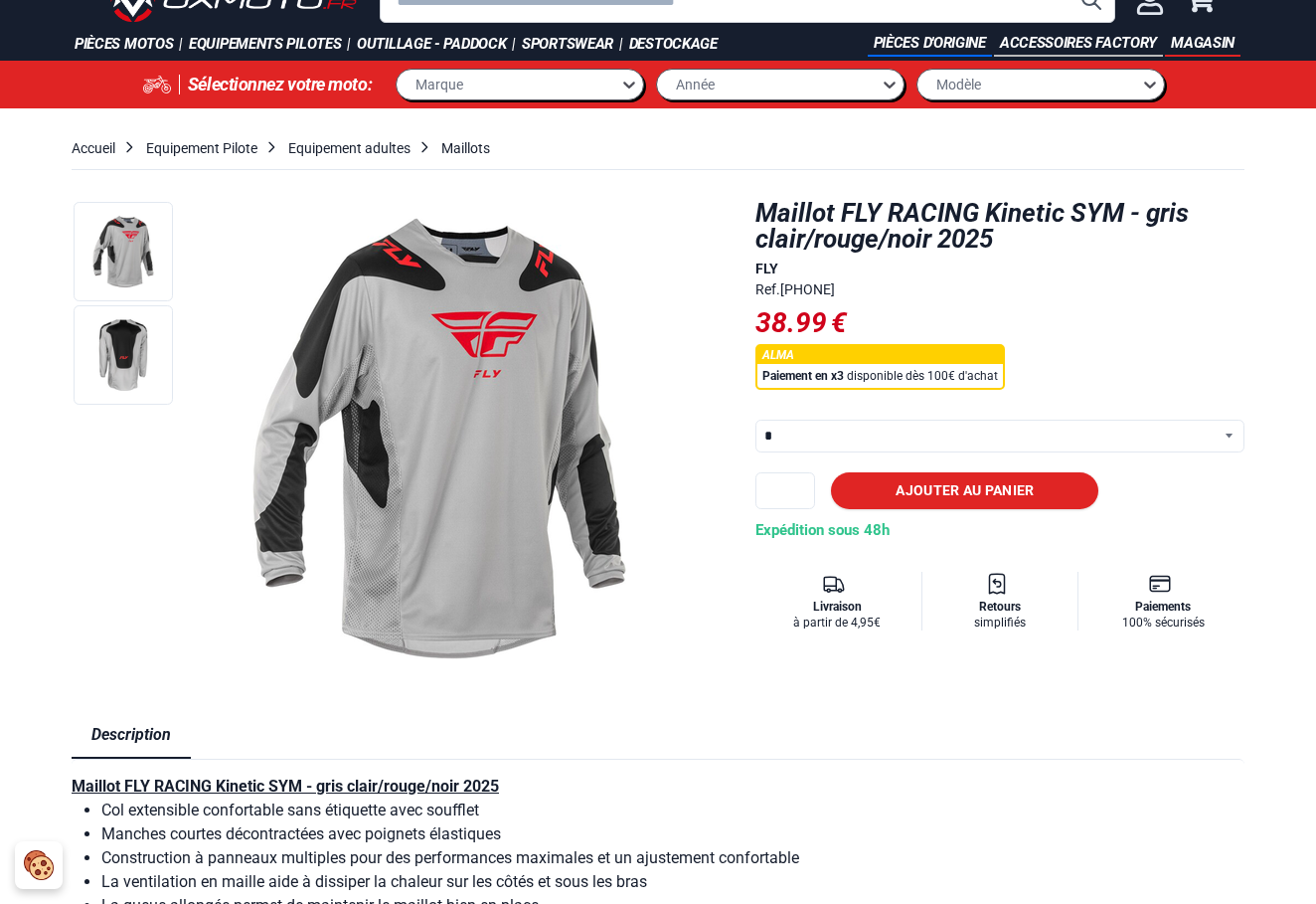 scroll, scrollTop: 50, scrollLeft: 0, axis: vertical 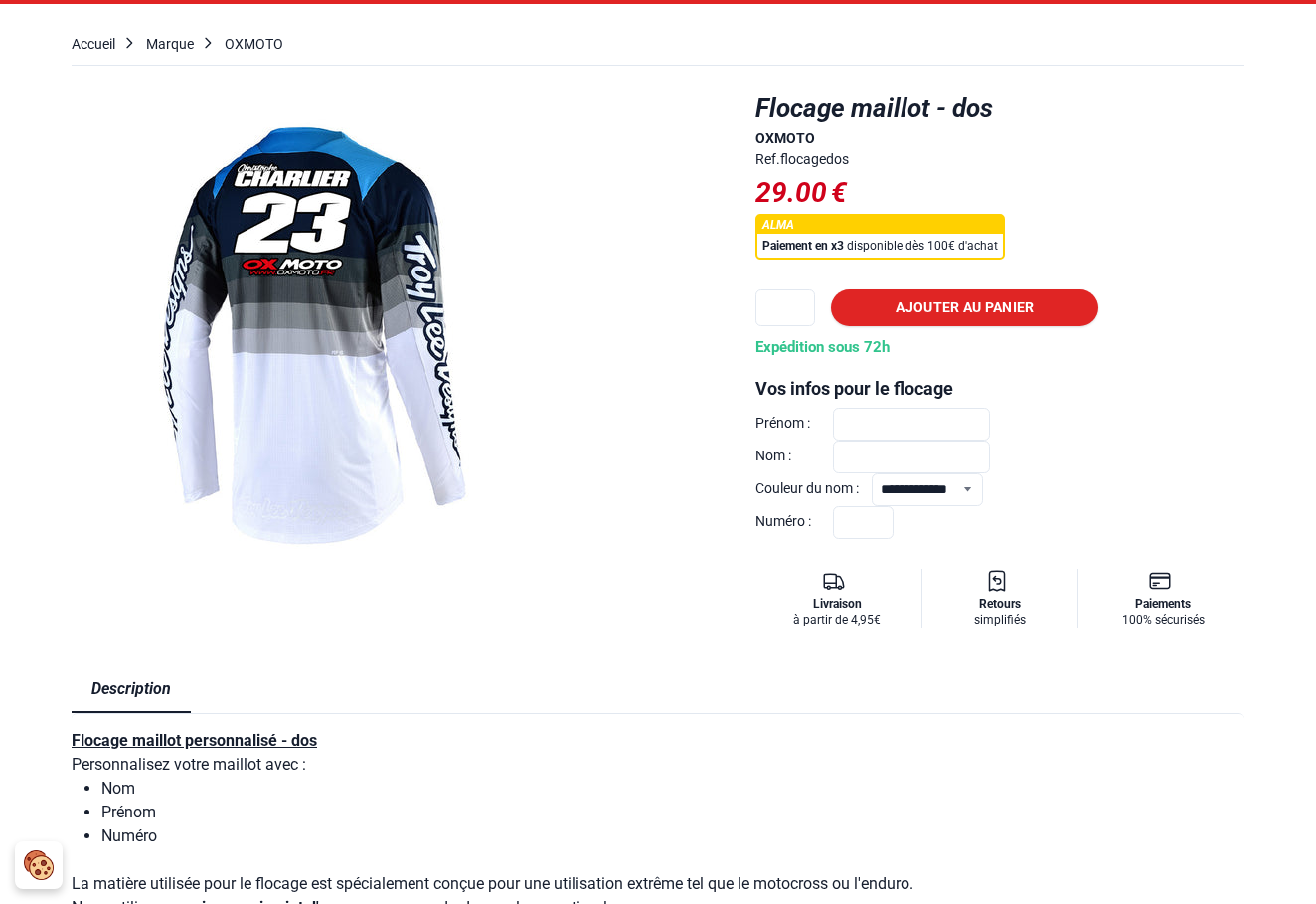 click on "Prénom :" at bounding box center (911, 424) 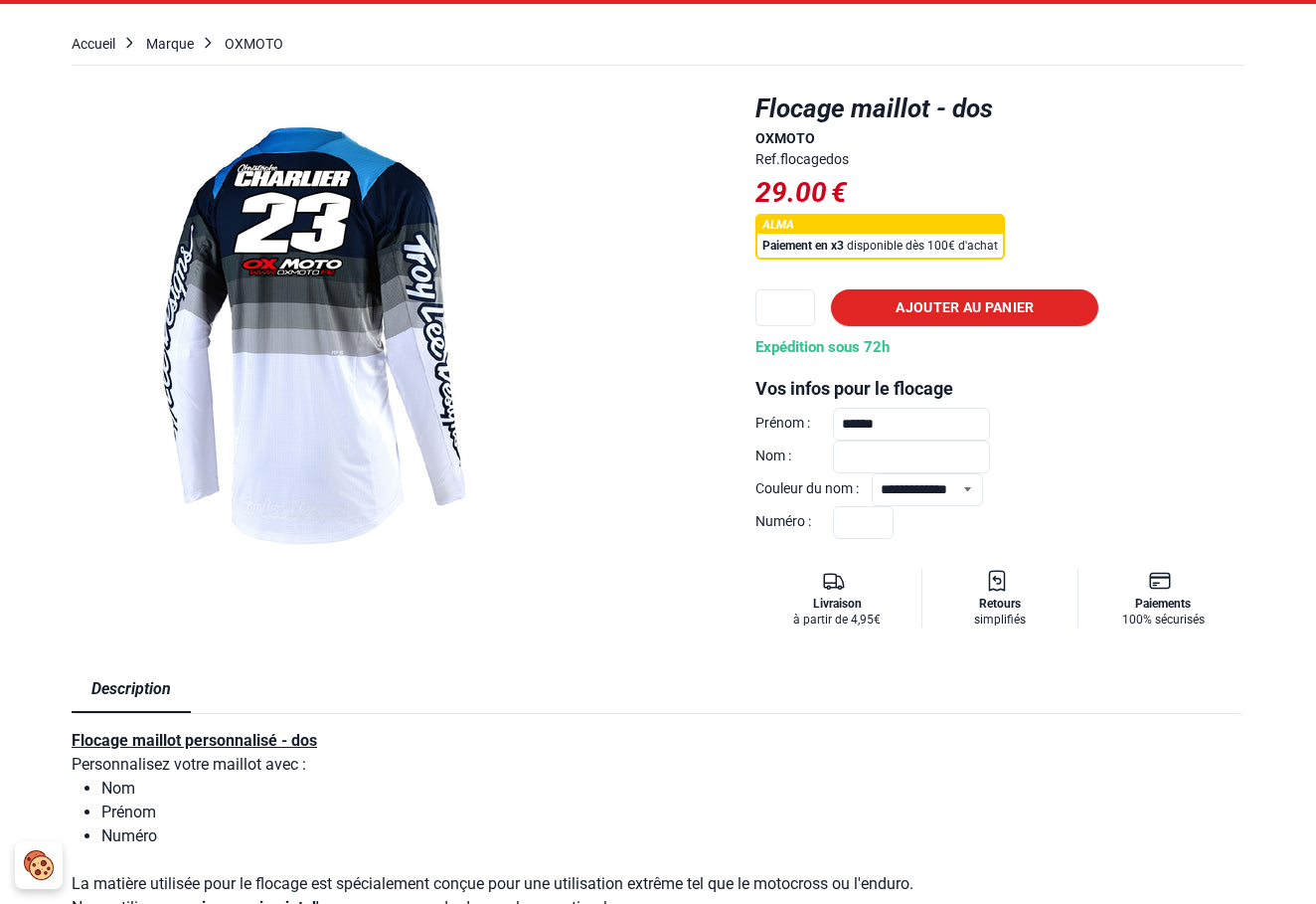 type on "******" 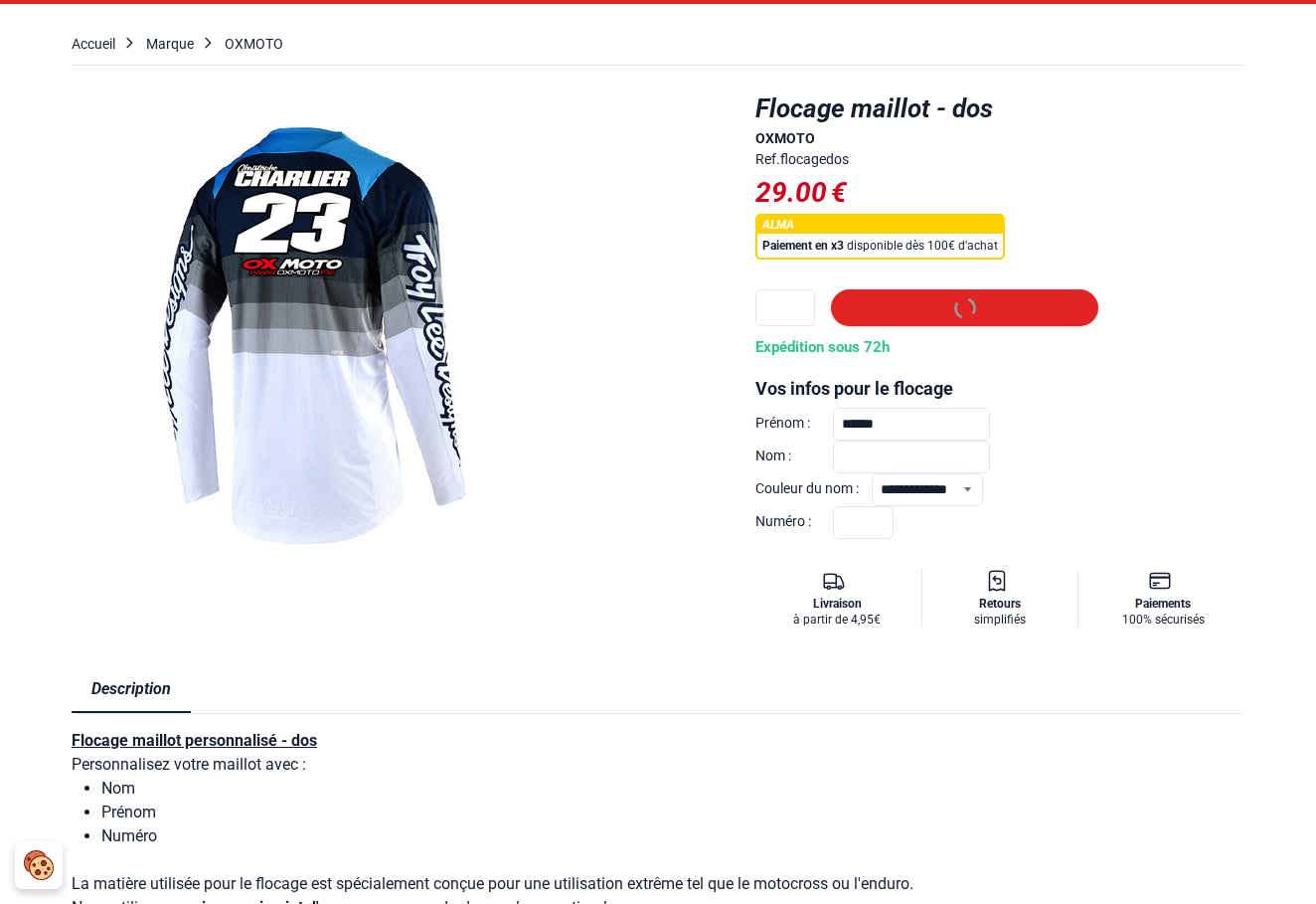click on "Nom :" at bounding box center [911, 456] 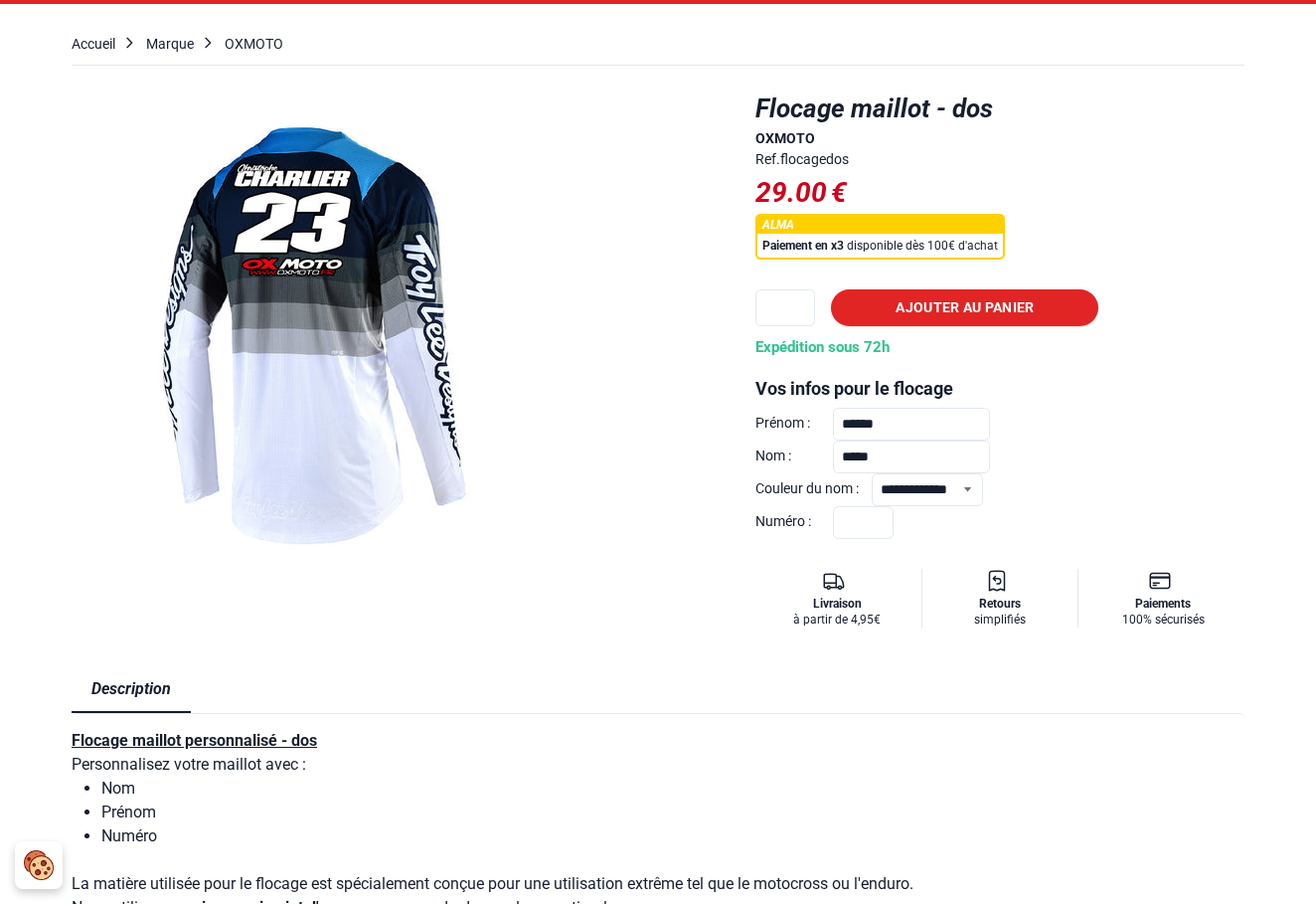 type on "*****" 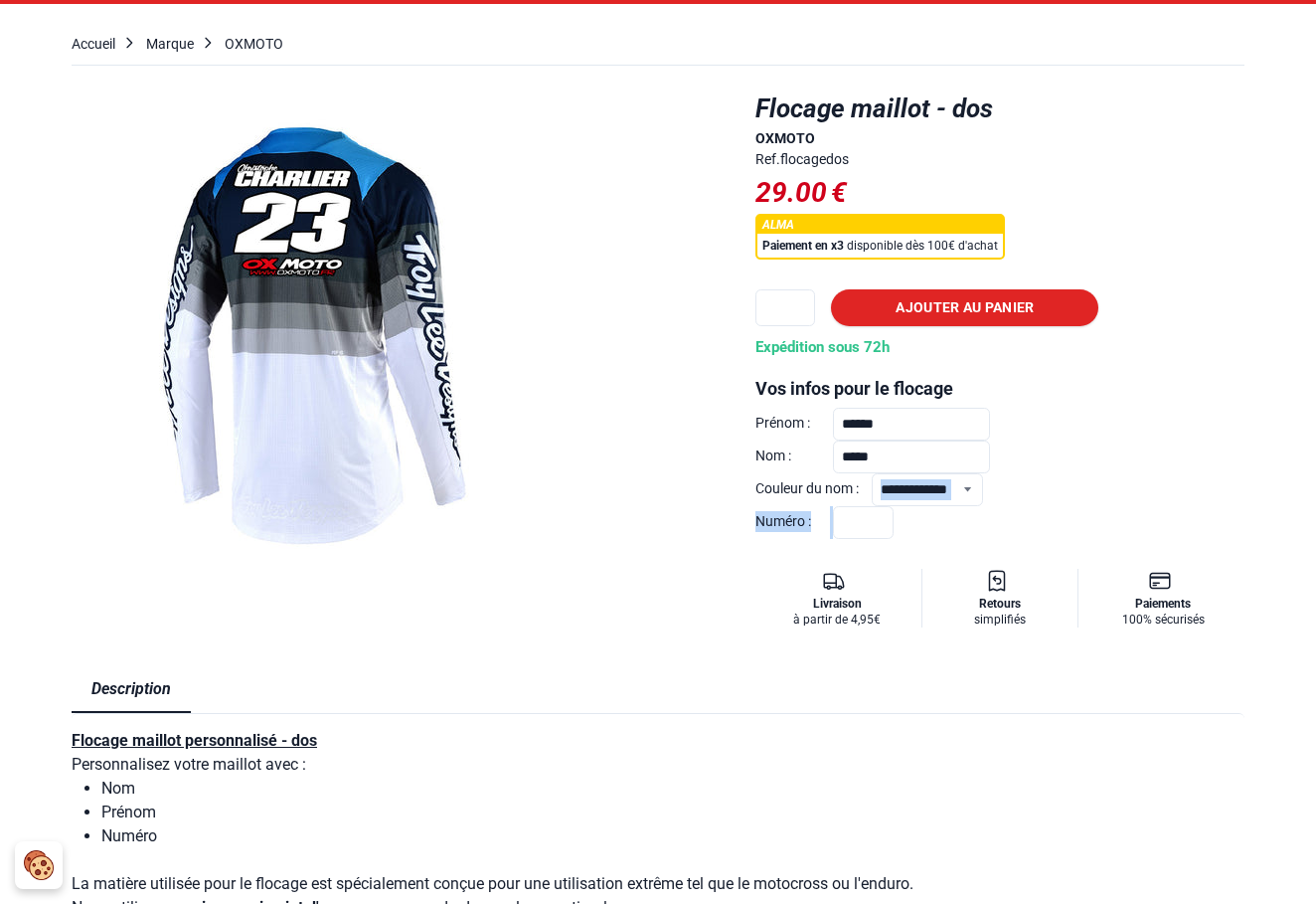 click on "Numéro :" at bounding box center (1000, 522) 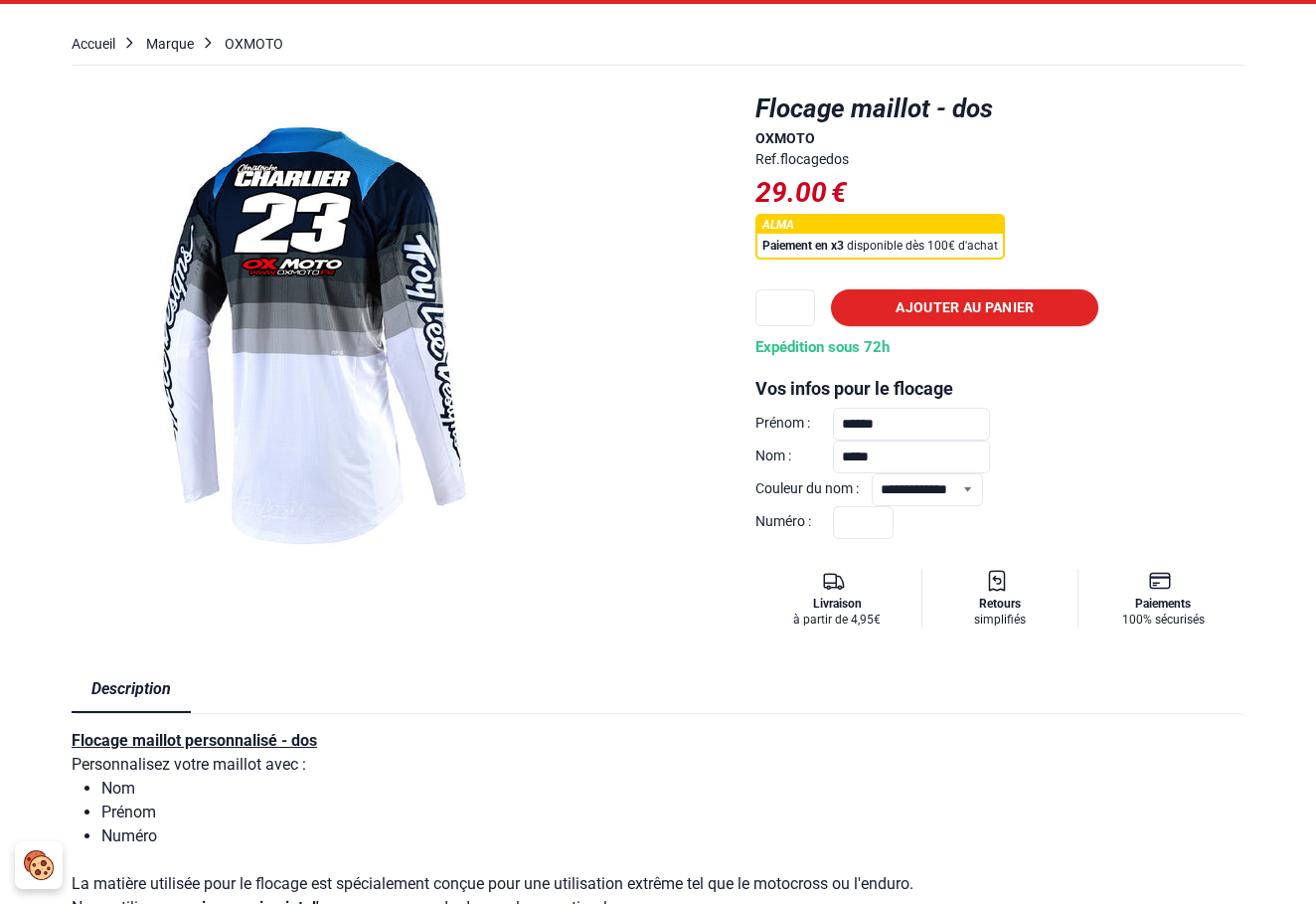 click on "Prénom :
******" at bounding box center (1000, 424) 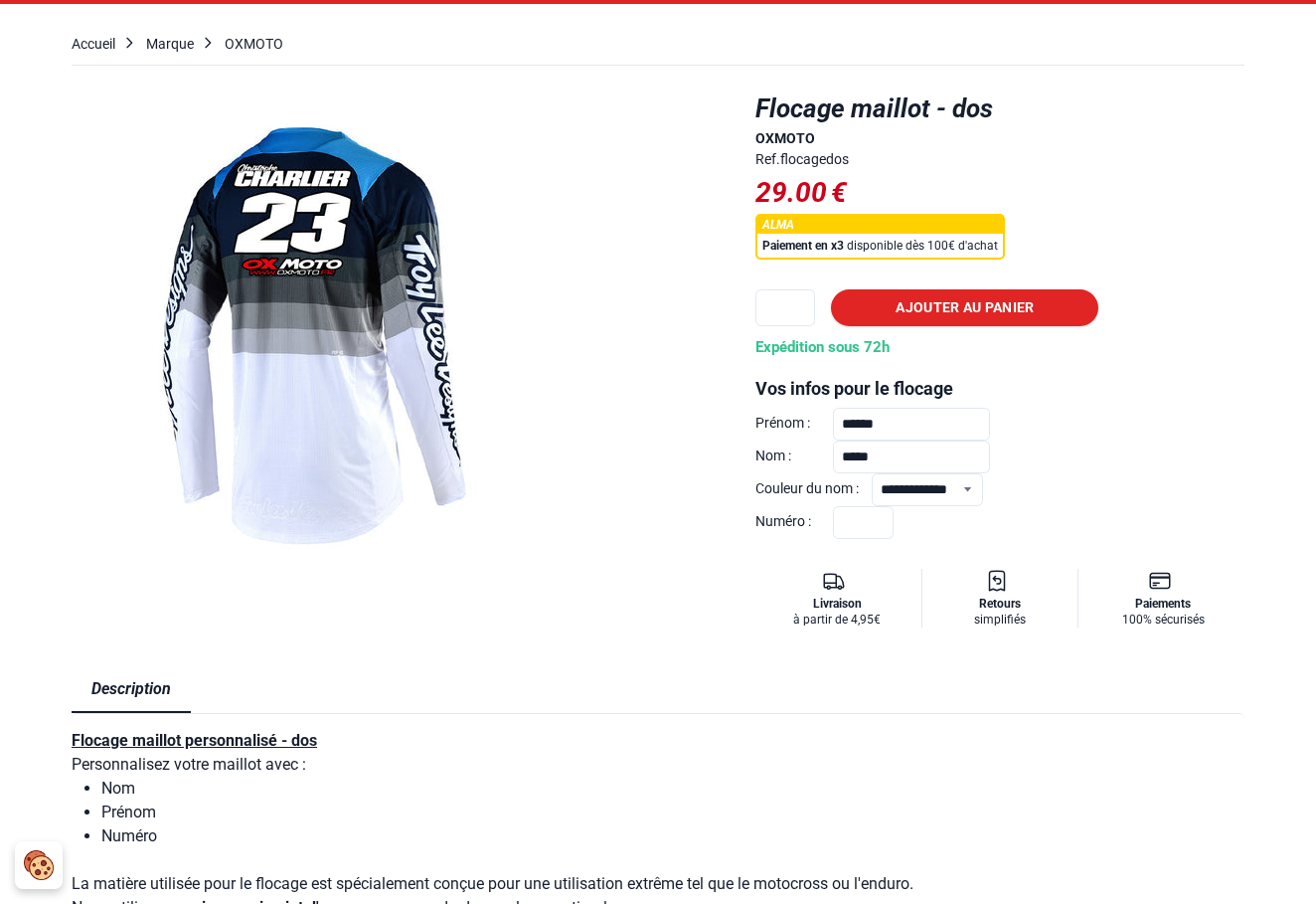select on "****" 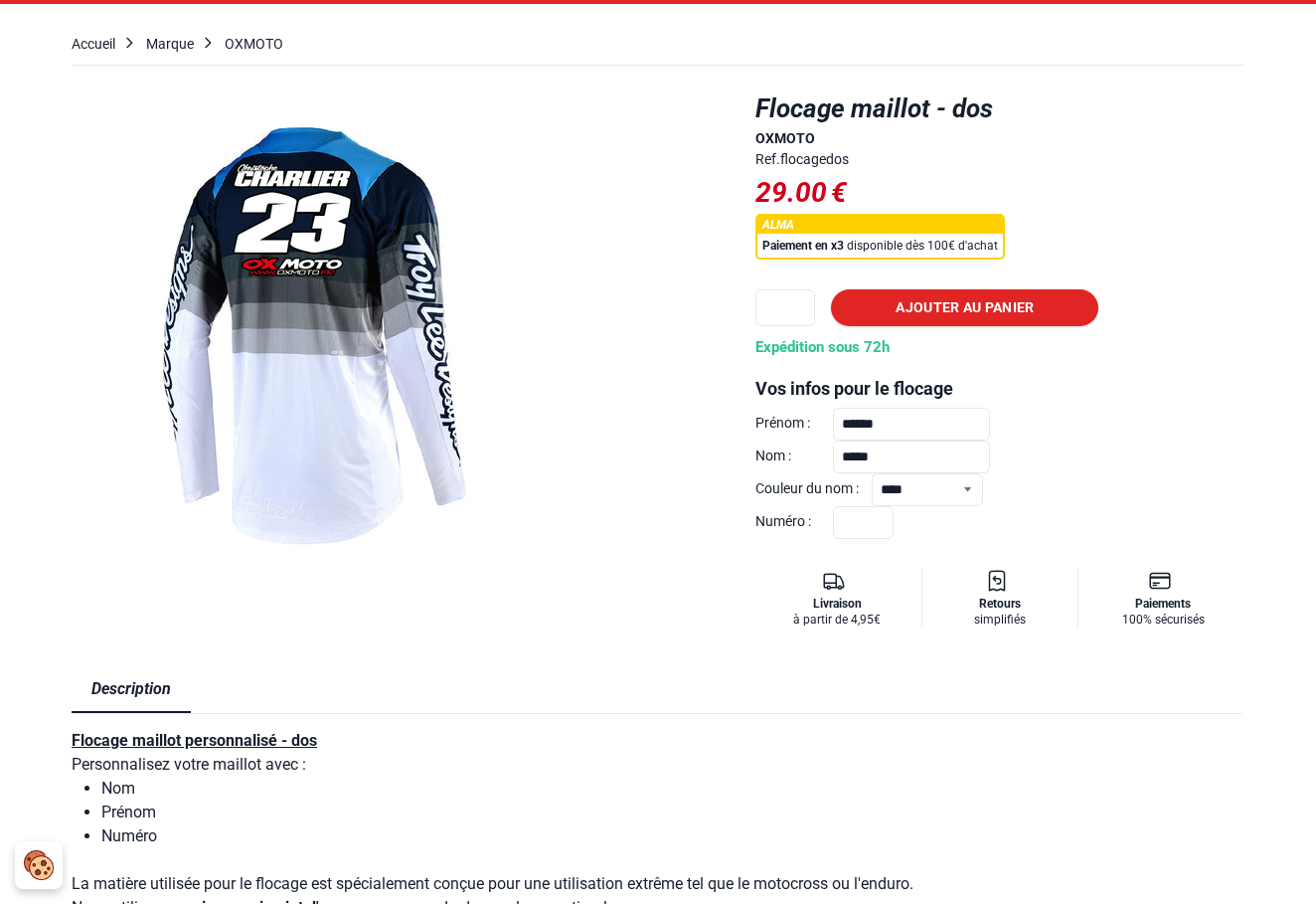 type on "*" 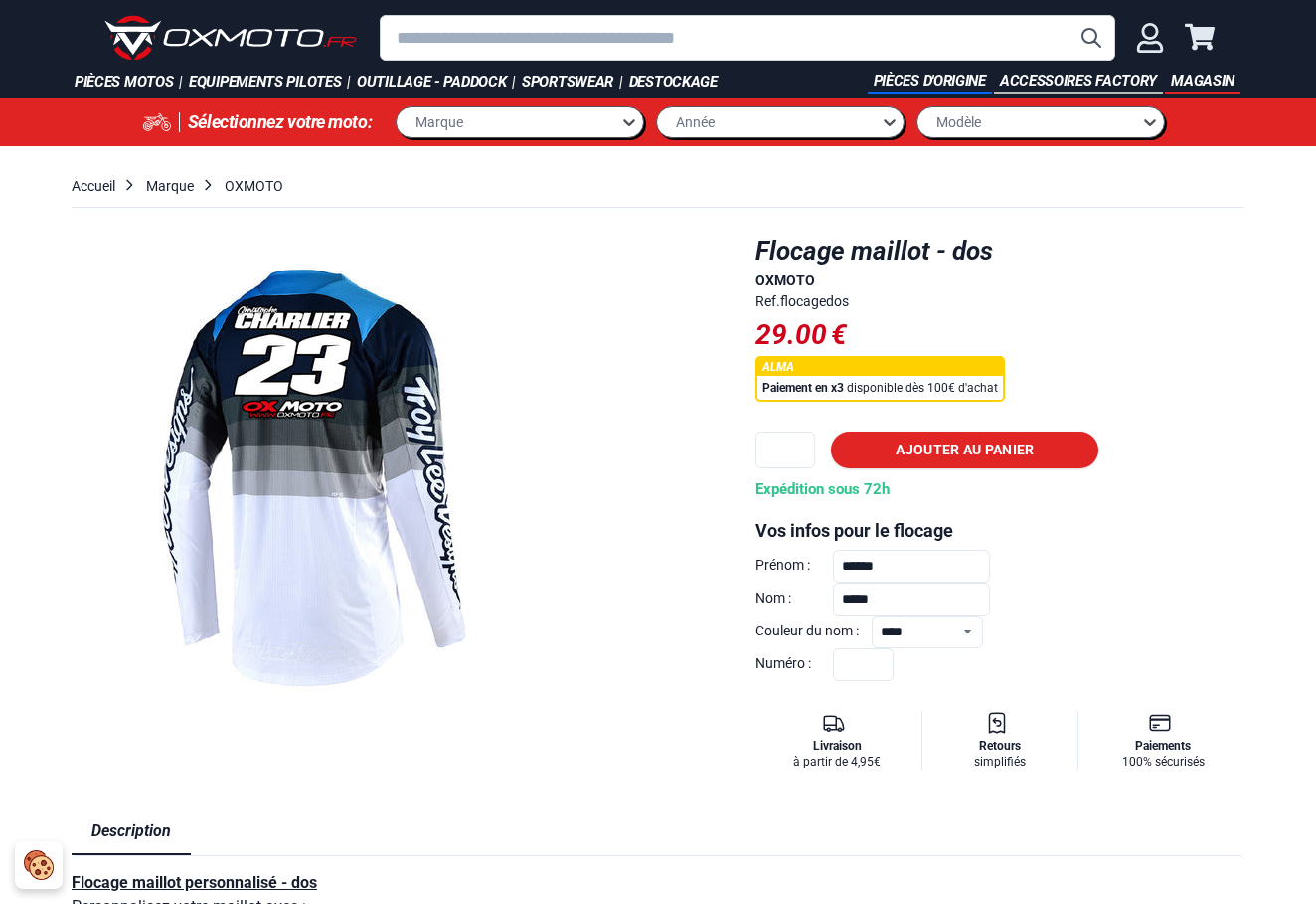 scroll, scrollTop: 0, scrollLeft: 0, axis: both 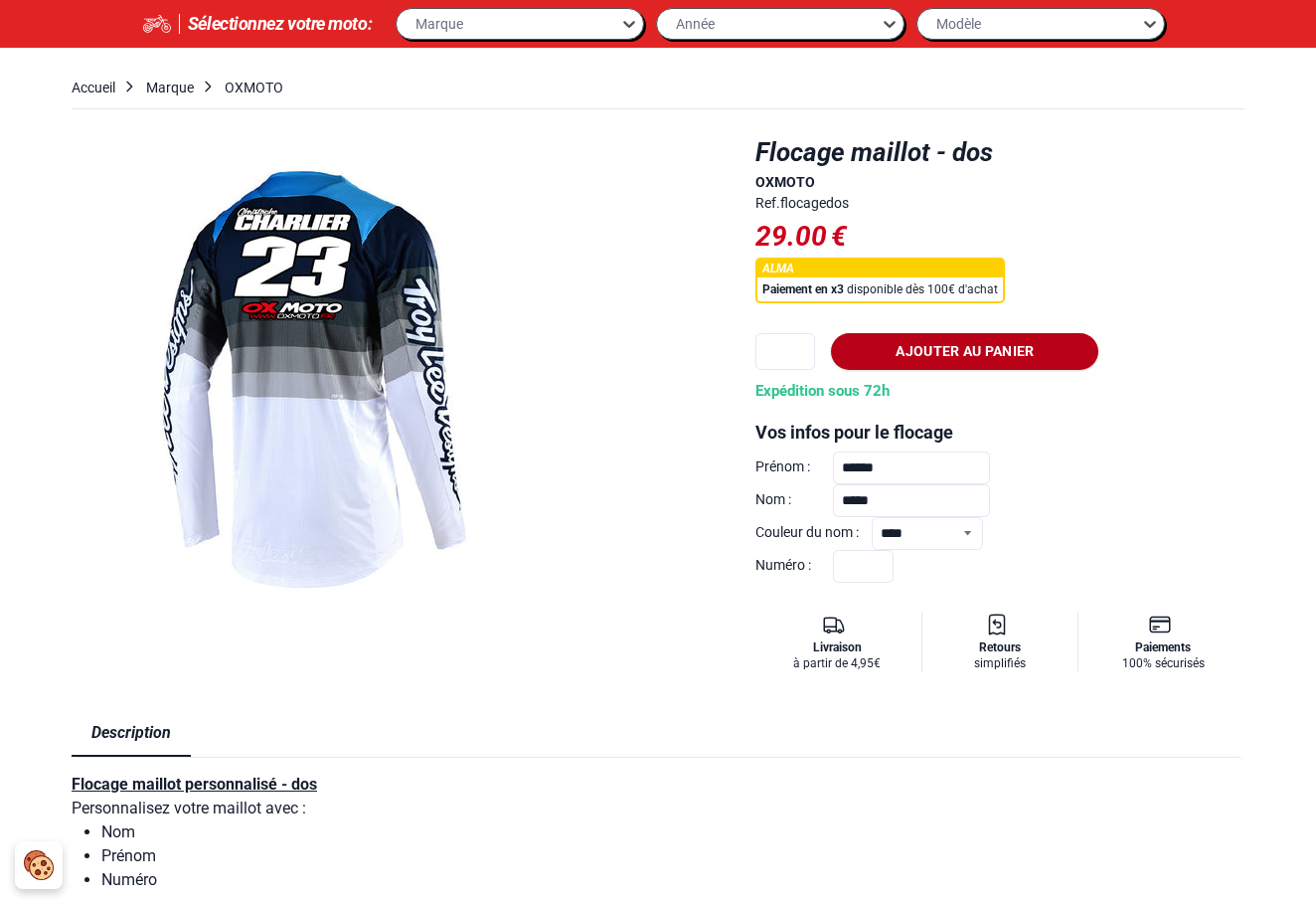 type on "***" 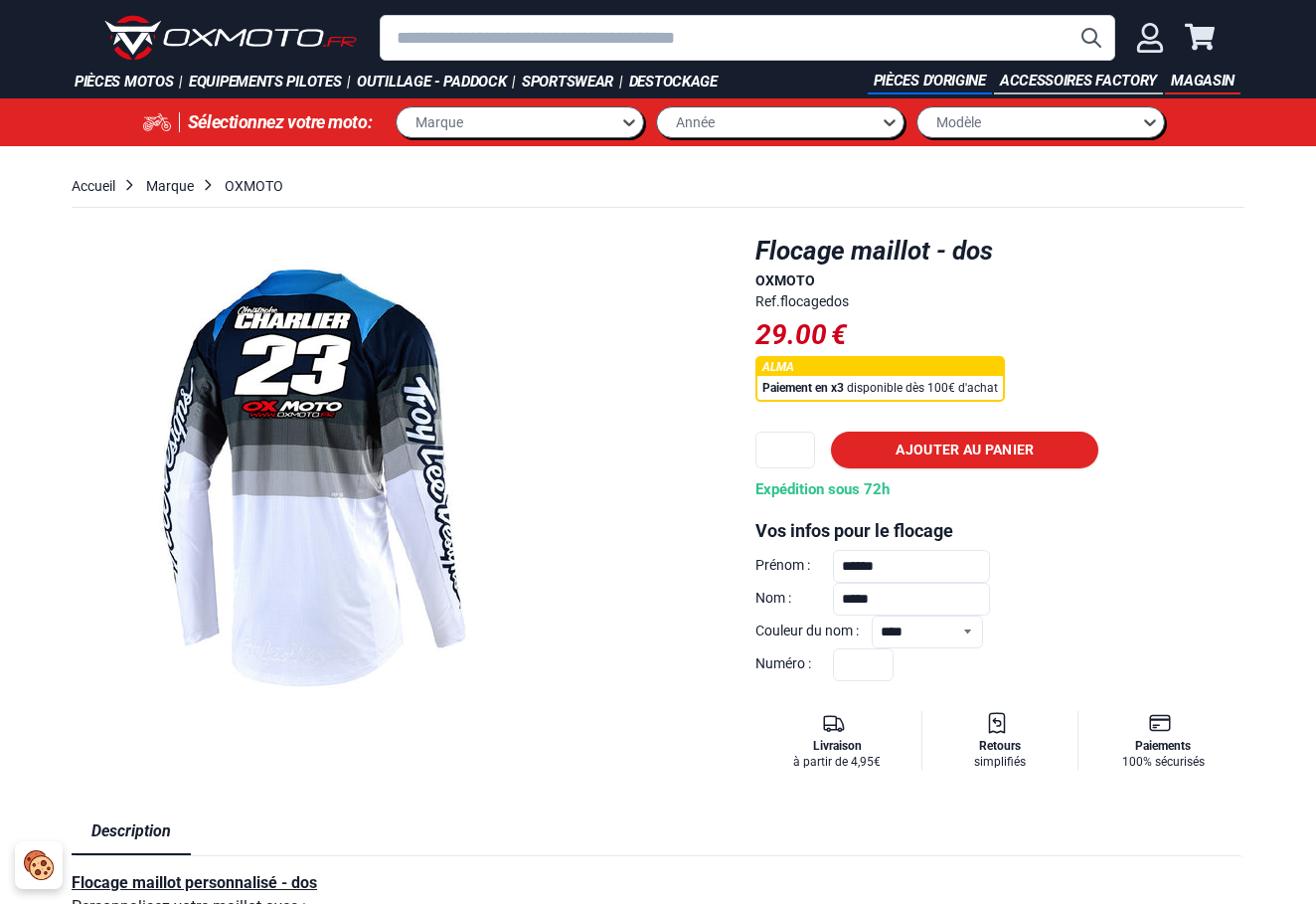 scroll, scrollTop: 0, scrollLeft: 0, axis: both 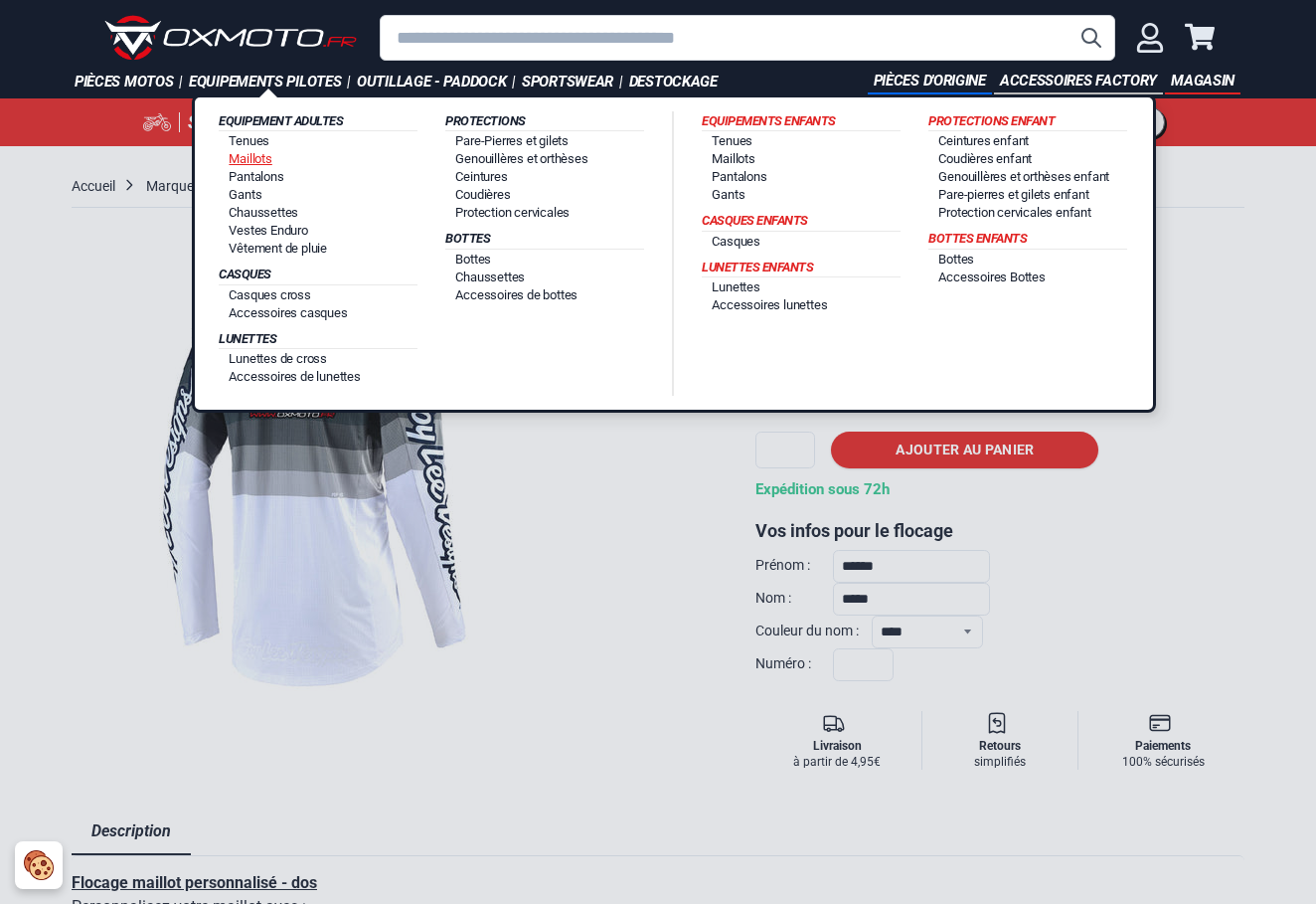 click on "Maillots" at bounding box center [249, 158] 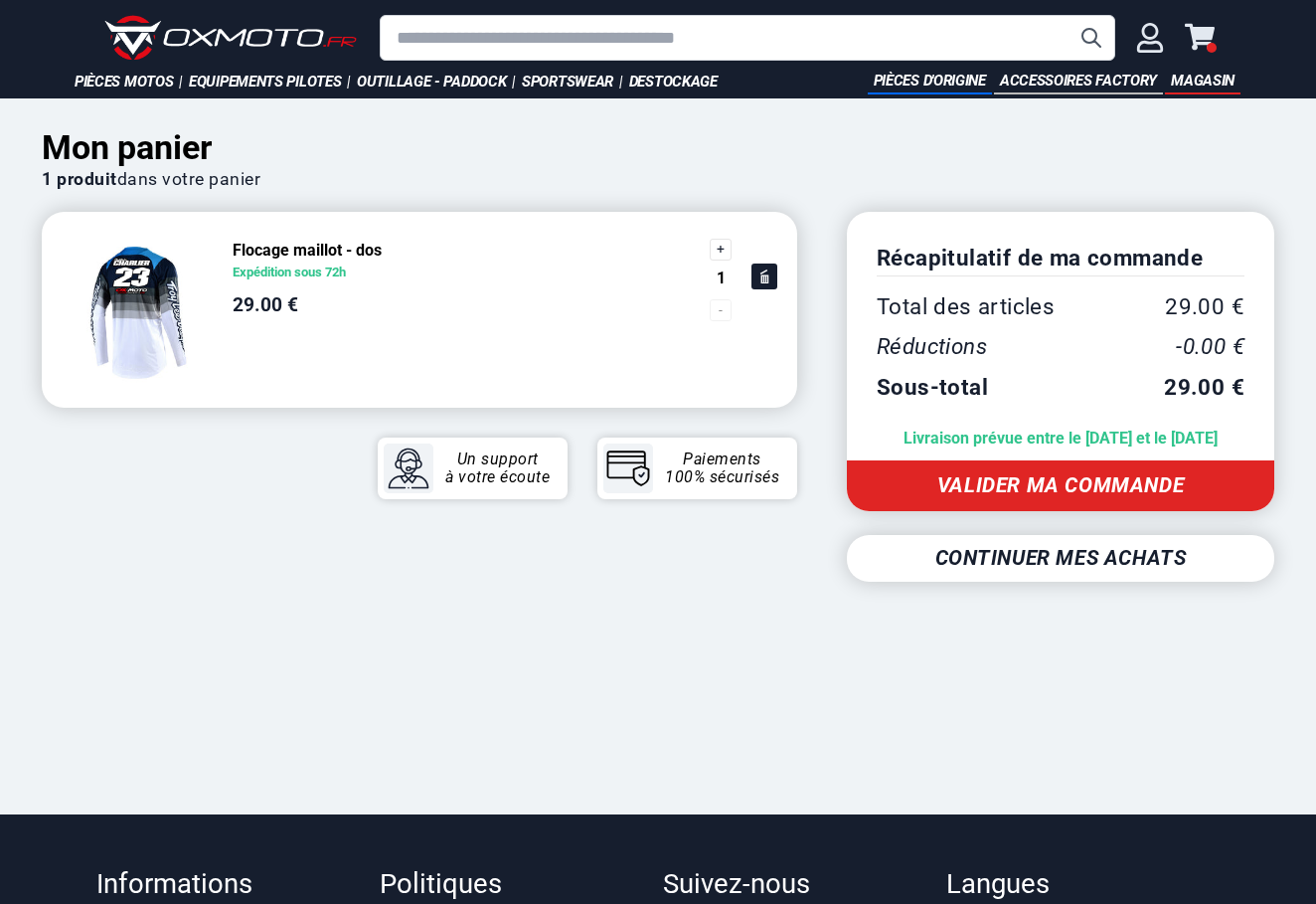 scroll, scrollTop: 0, scrollLeft: 0, axis: both 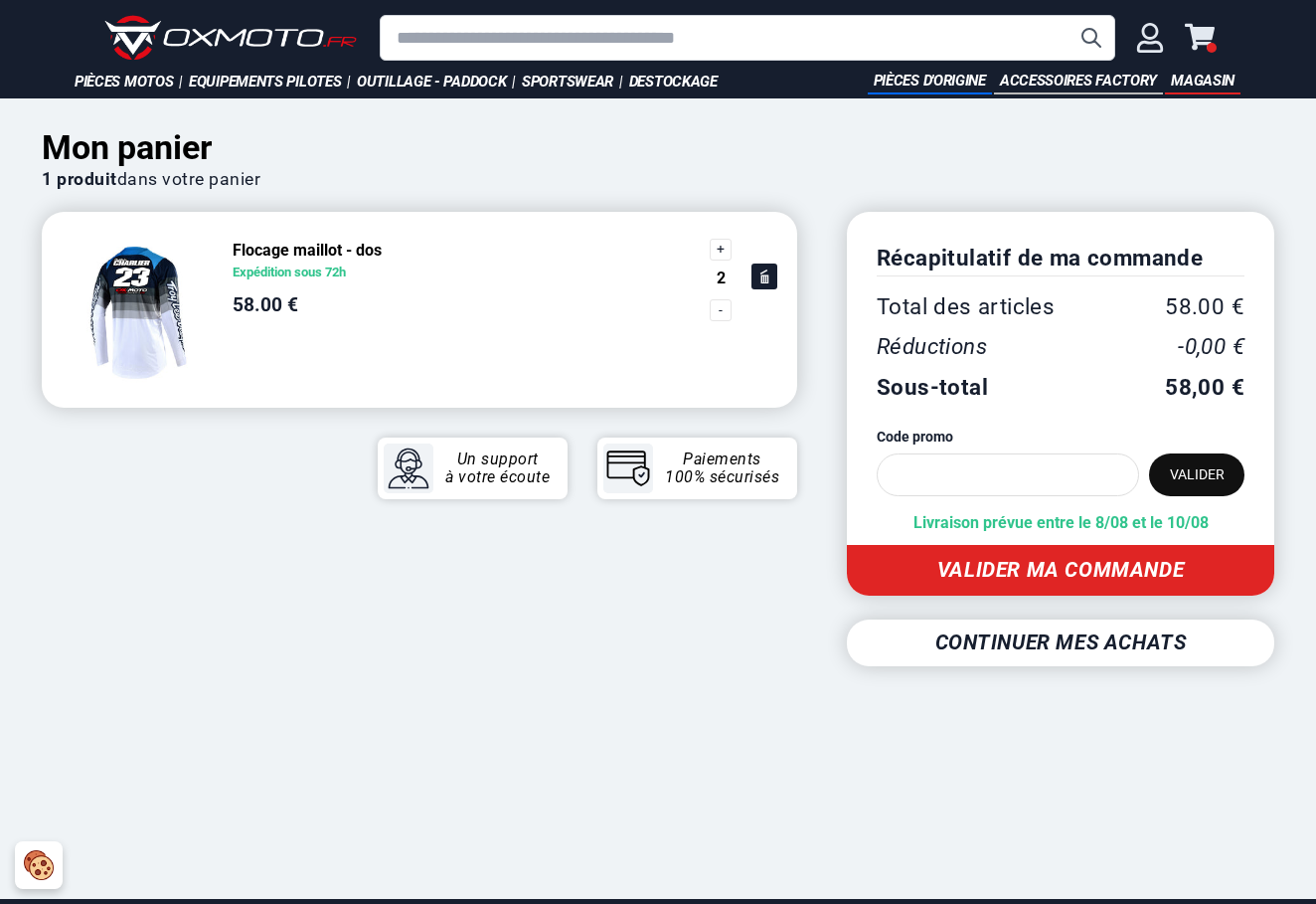 click on "-" at bounding box center [721, 310] 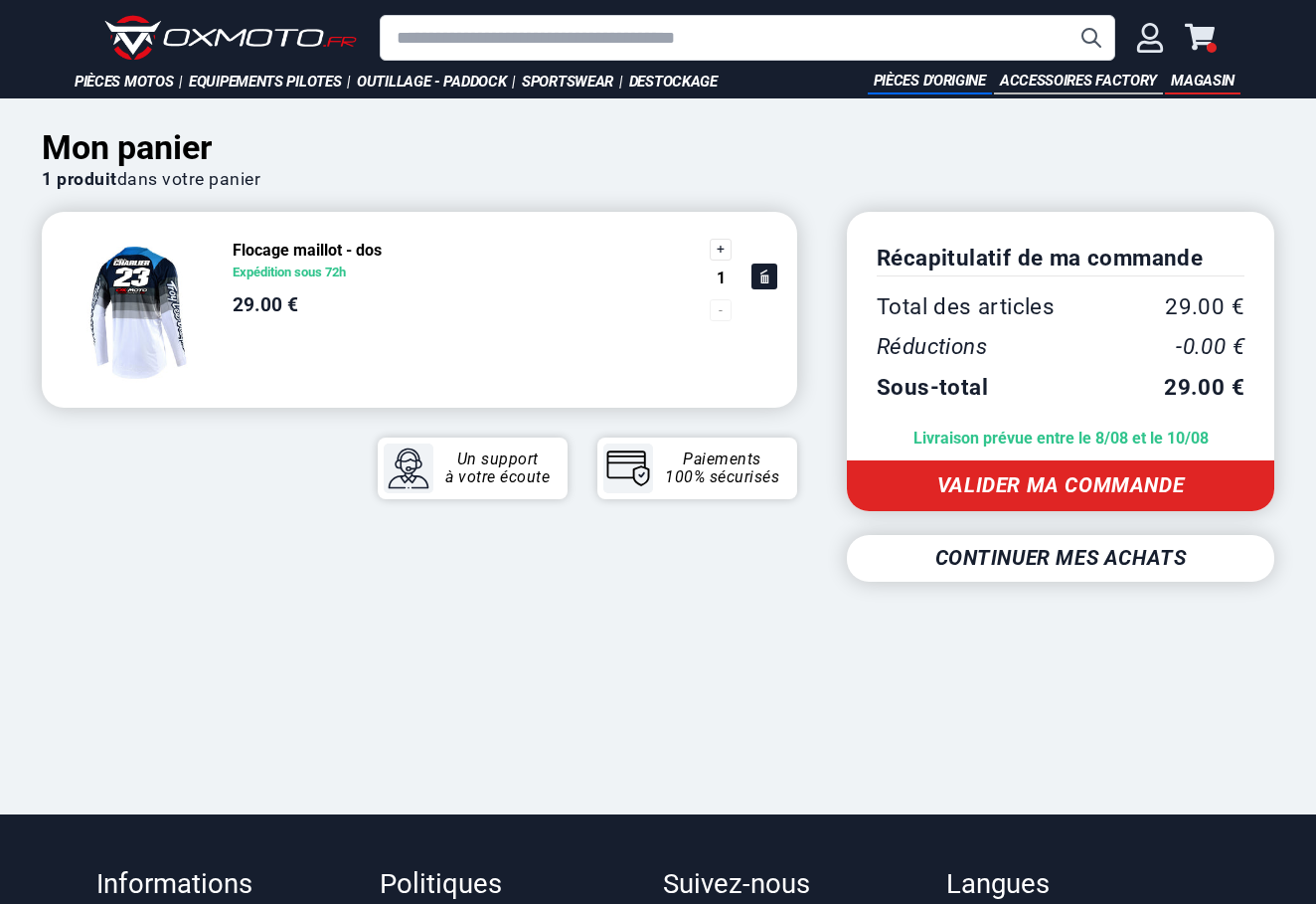 scroll, scrollTop: 0, scrollLeft: 0, axis: both 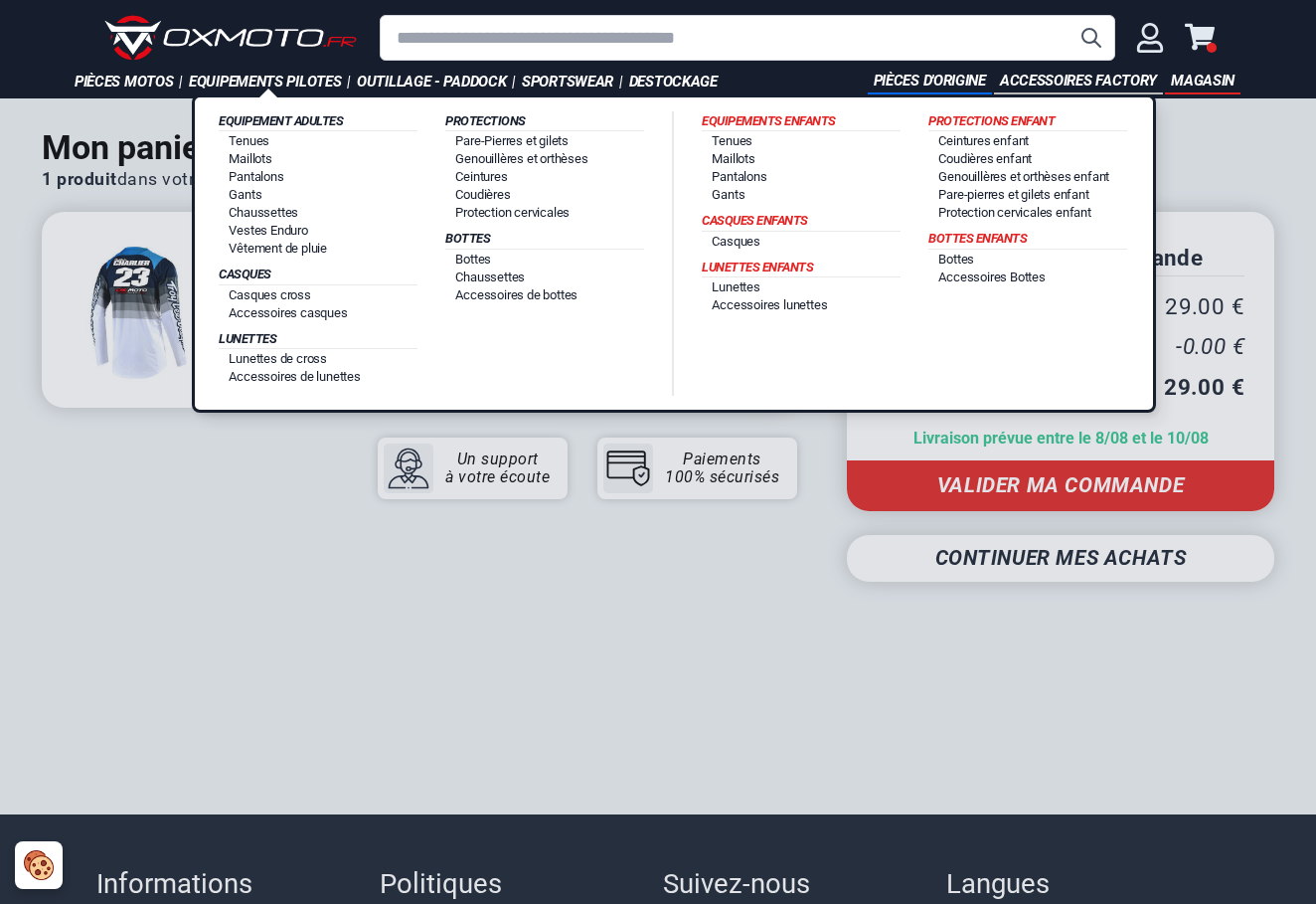 click on "Equipements pilotes
|" at bounding box center (272, 82) 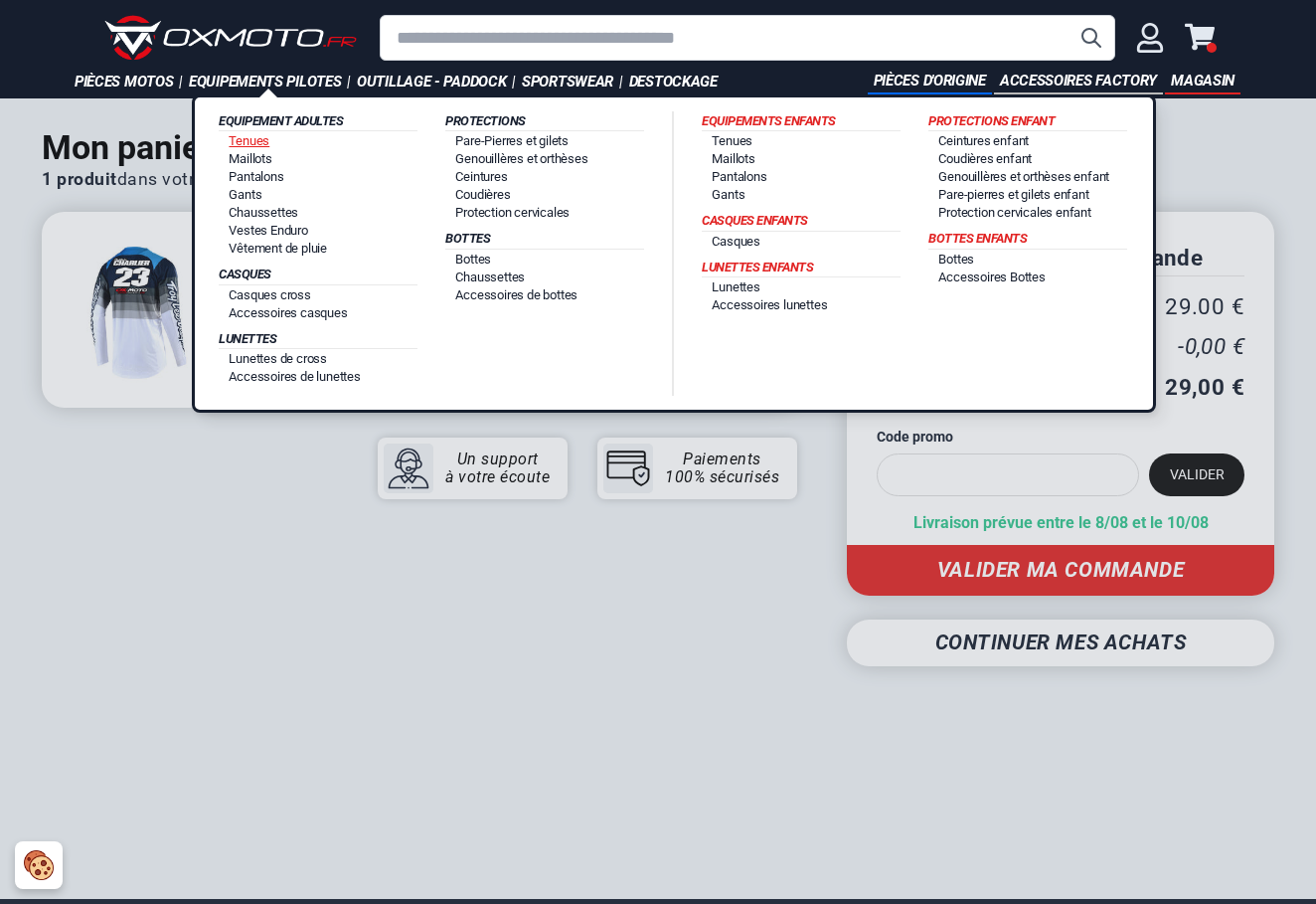 click on "Tenues" at bounding box center (248, 140) 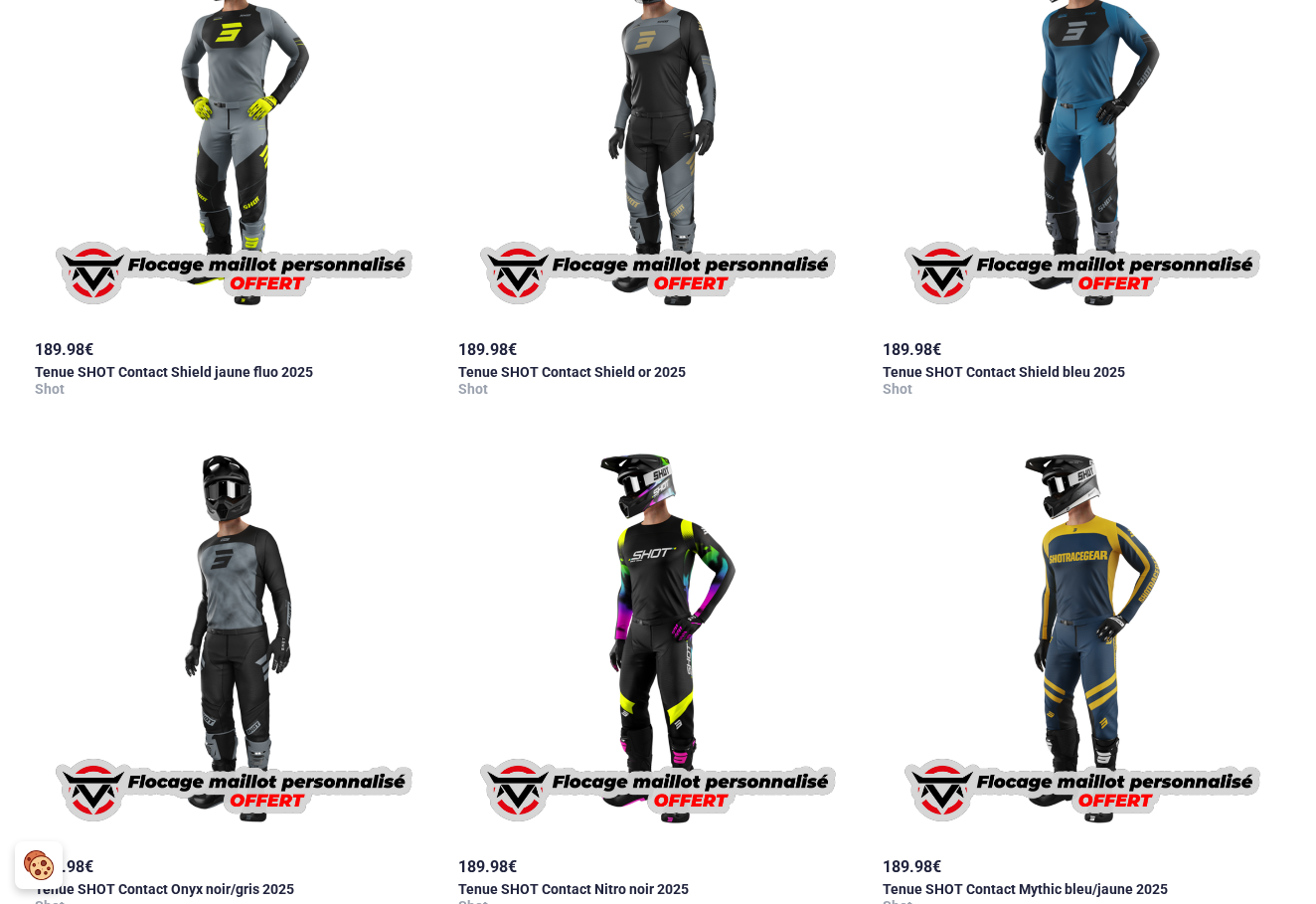 scroll, scrollTop: 3724, scrollLeft: 0, axis: vertical 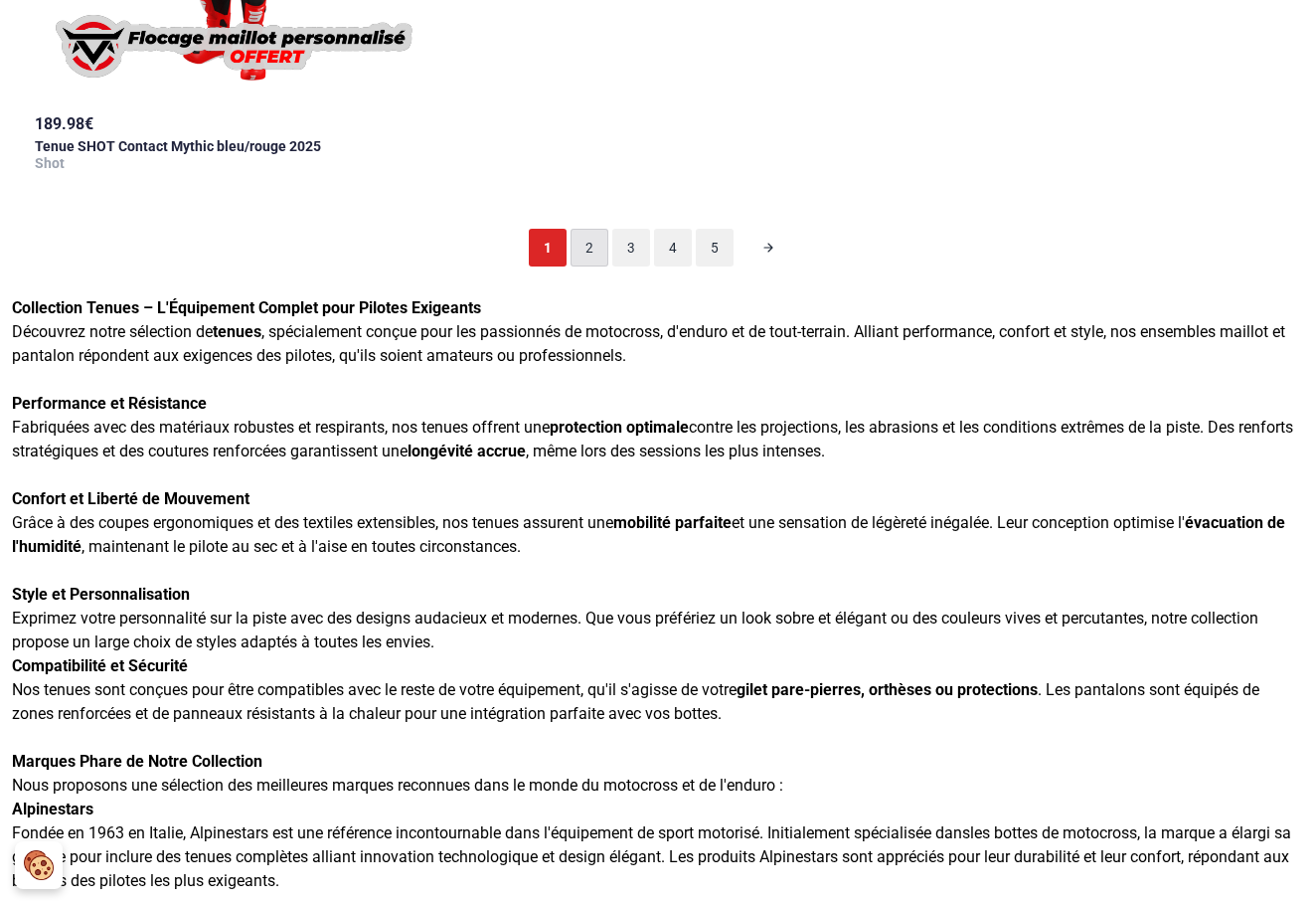 click on "2" at bounding box center (589, 248) 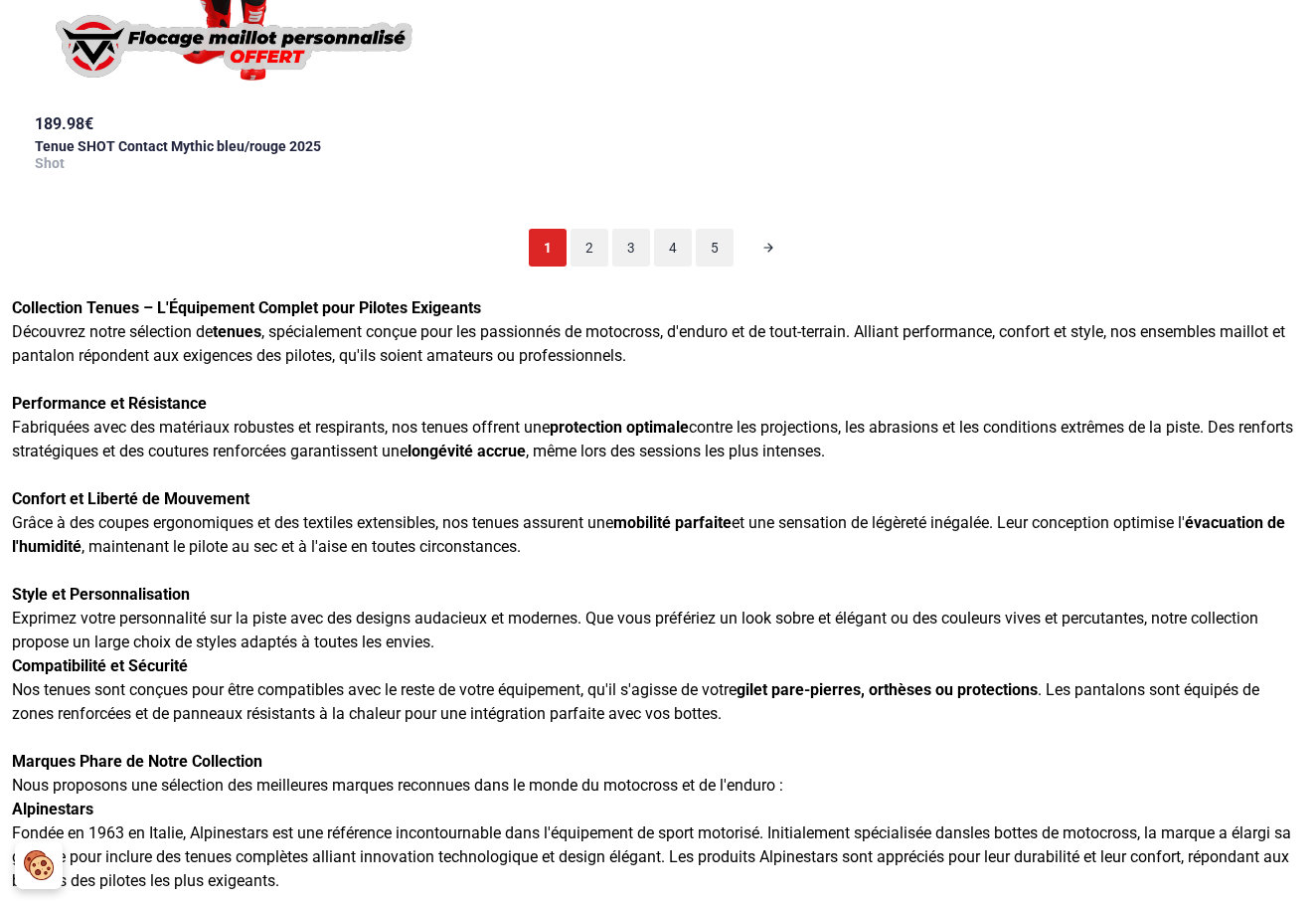 scroll, scrollTop: 97, scrollLeft: 0, axis: vertical 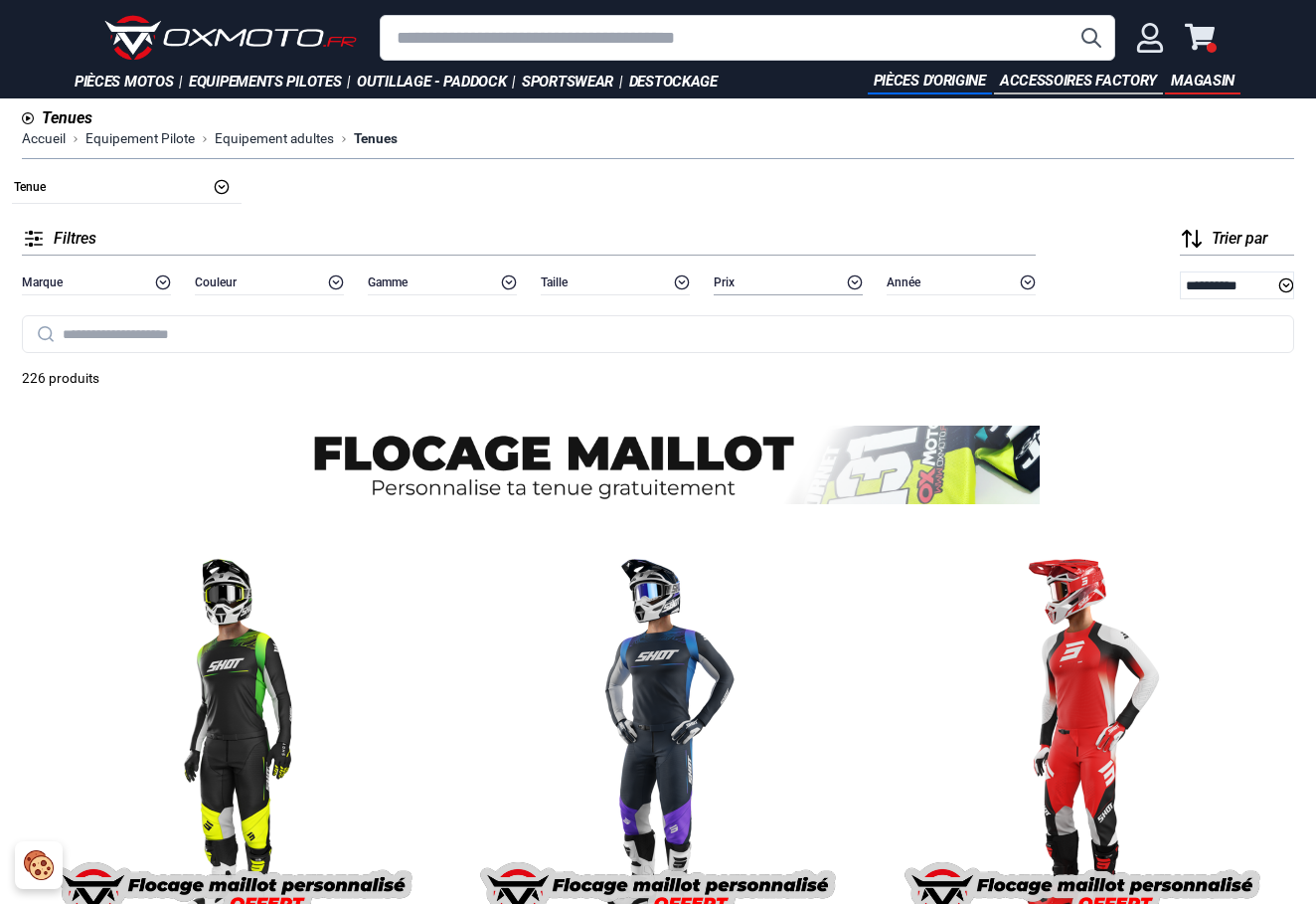 click on "Prix" at bounding box center (724, 282) 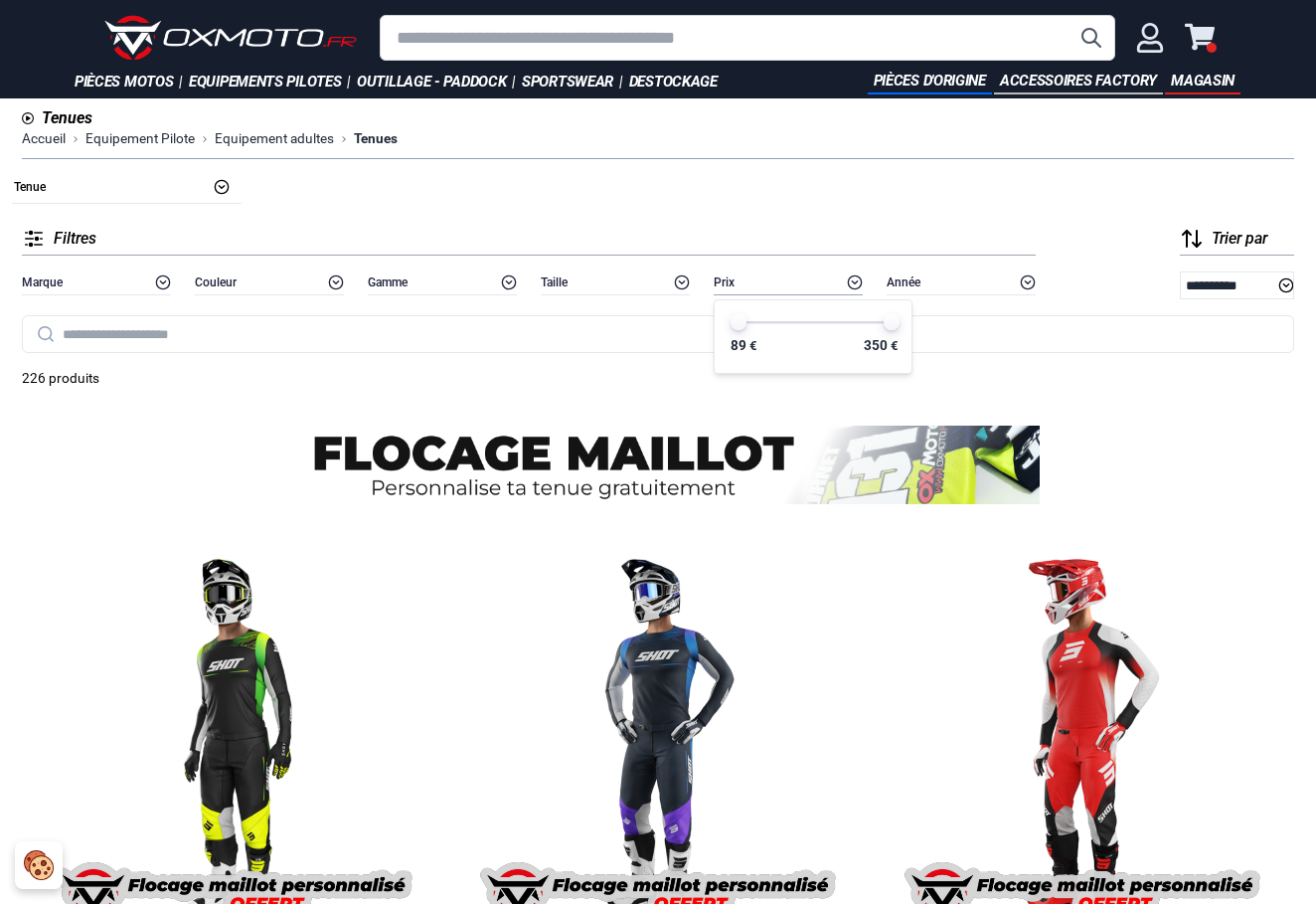 click on "Prix" at bounding box center [788, 282] 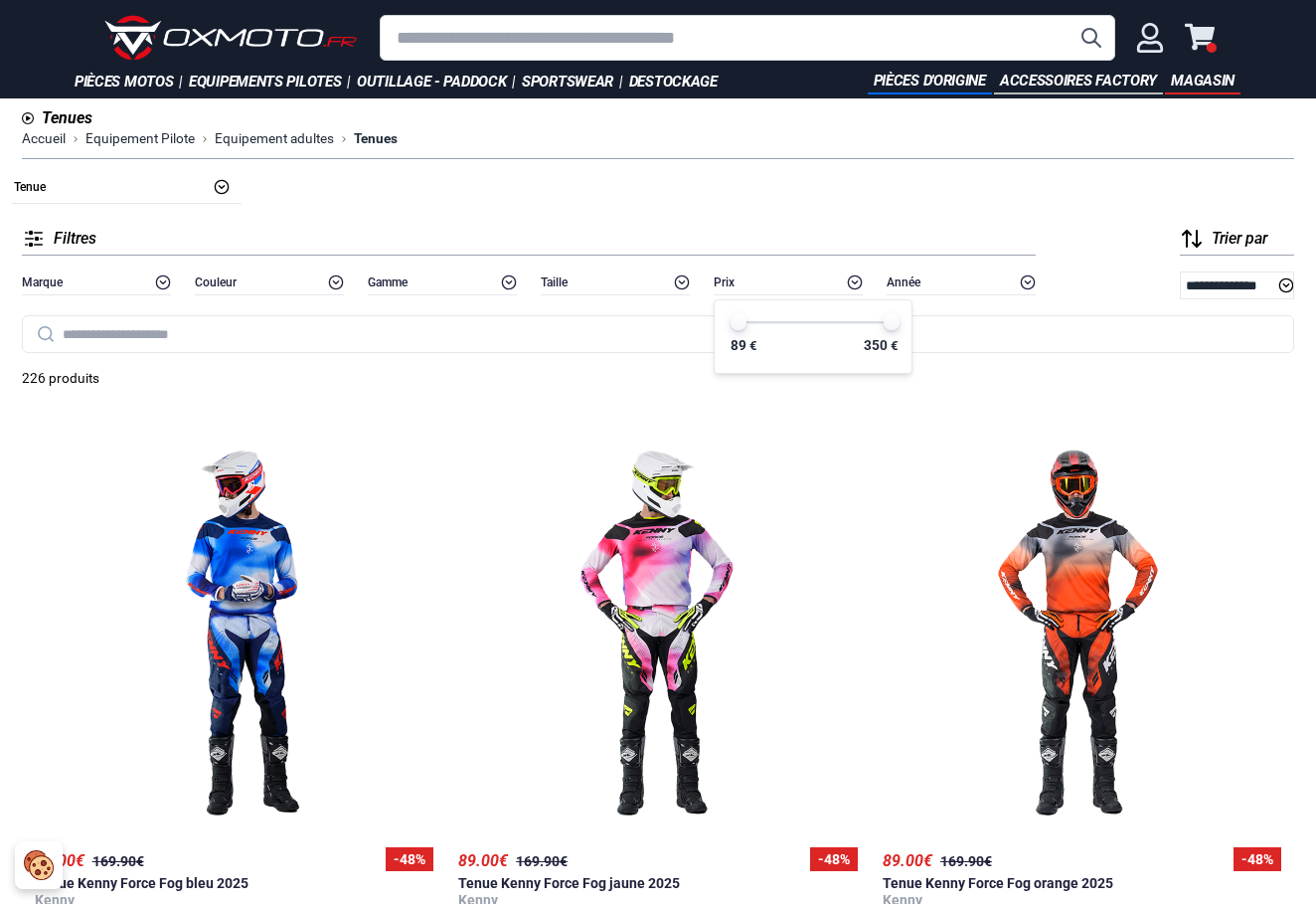 click on "**********" at bounding box center (658, 265) 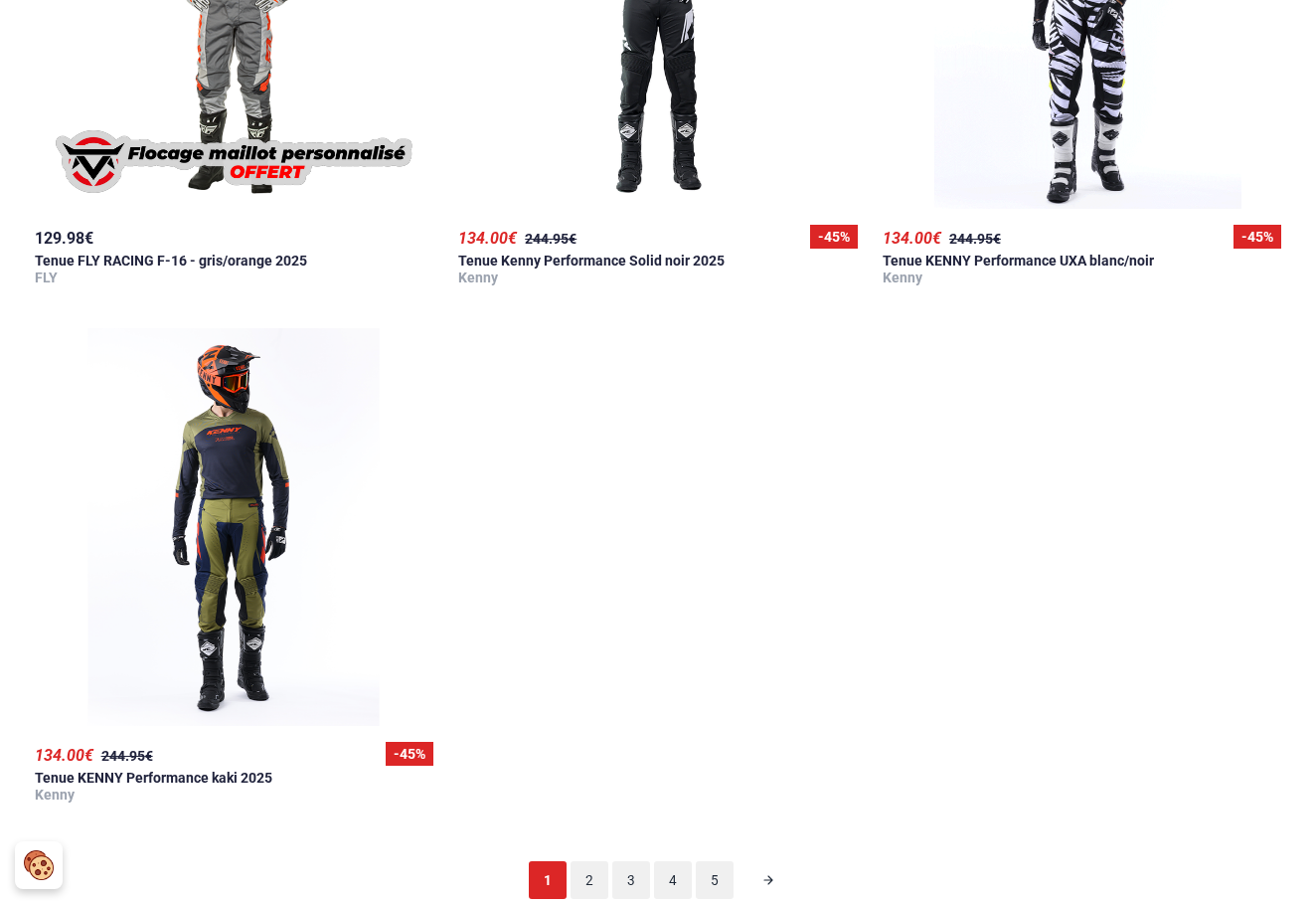 scroll, scrollTop: 4300, scrollLeft: 1, axis: both 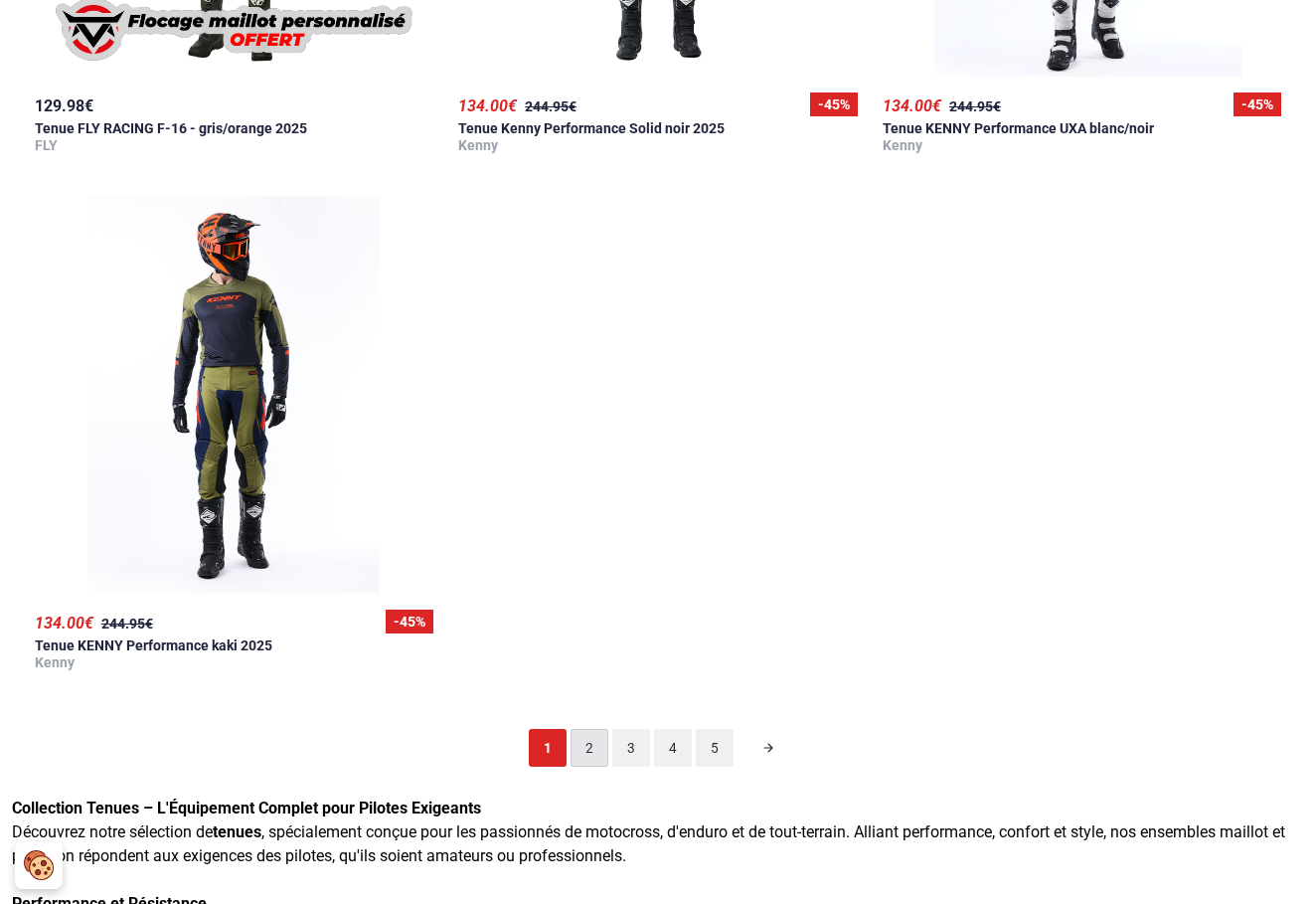 click on "2" at bounding box center [589, 748] 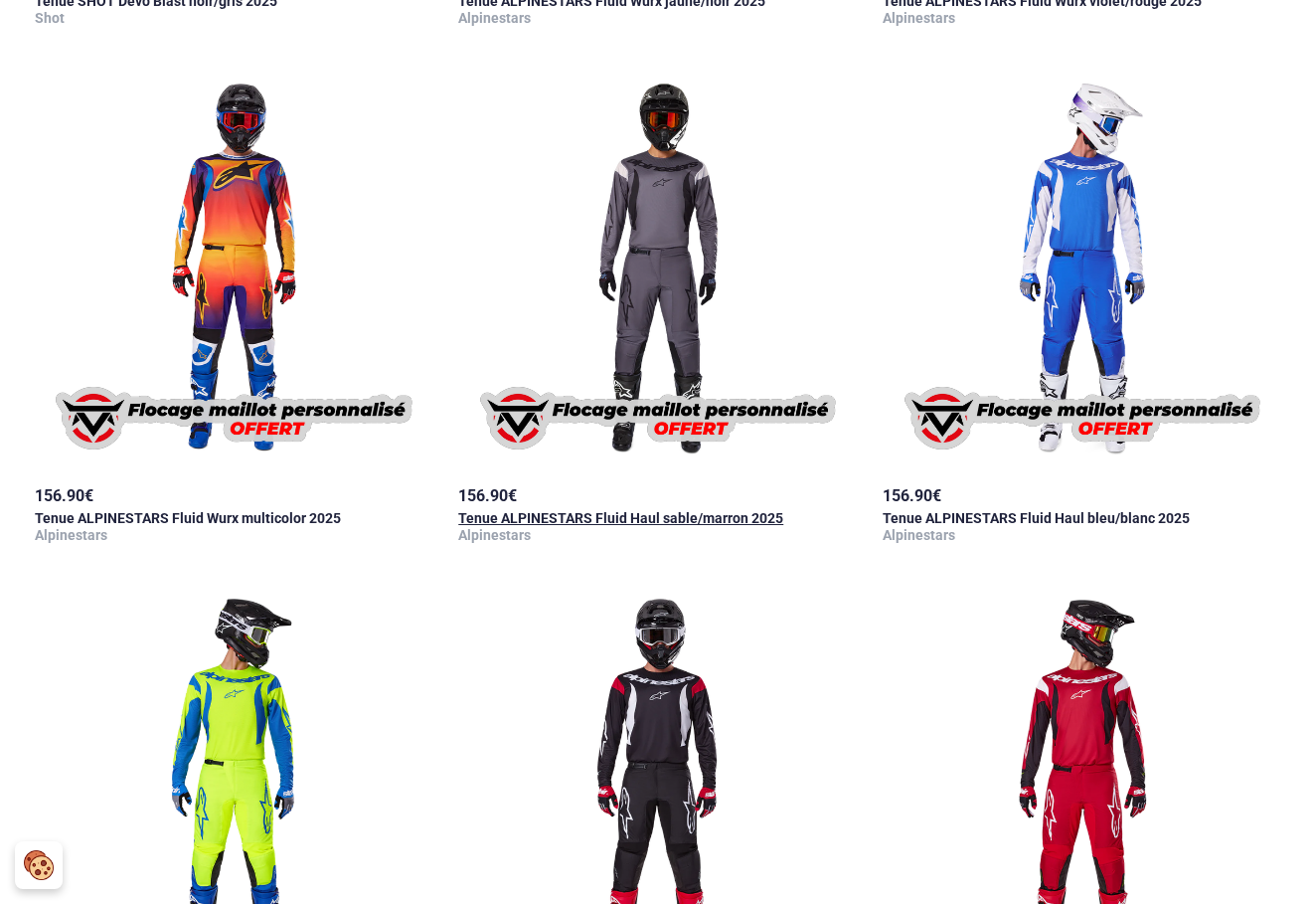 scroll, scrollTop: 3473, scrollLeft: 0, axis: vertical 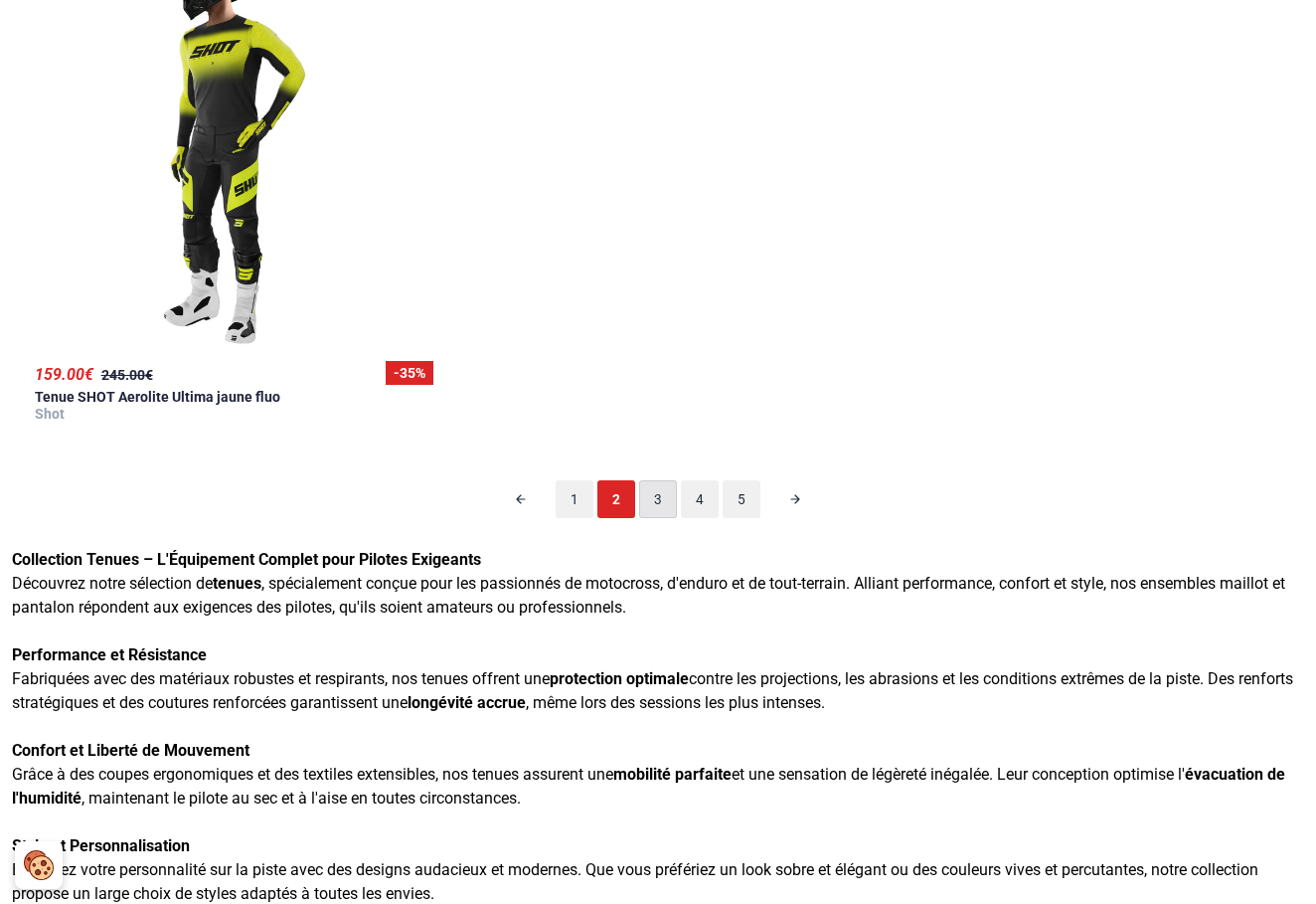 click on "3" at bounding box center [658, 499] 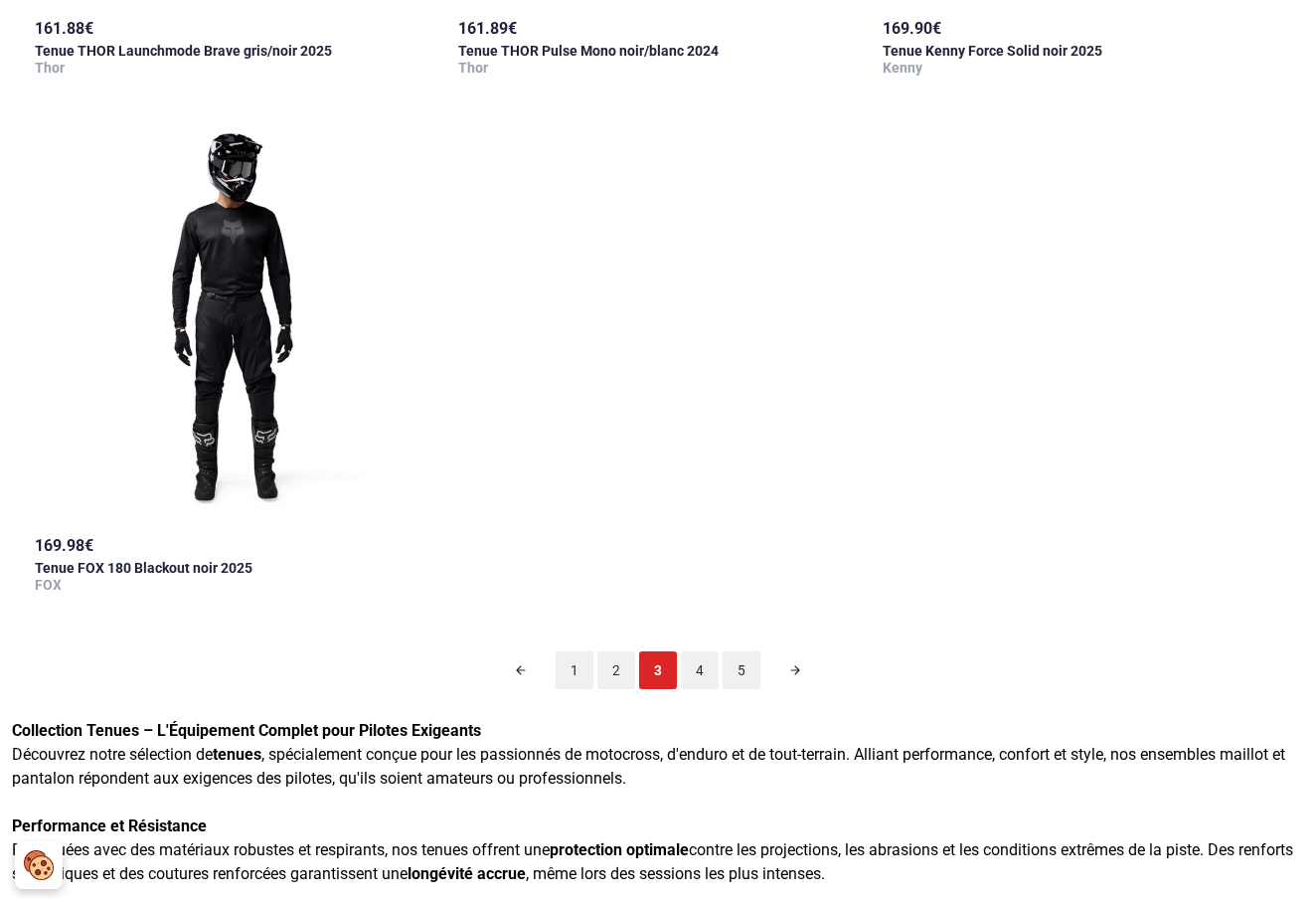 scroll, scrollTop: 4475, scrollLeft: 0, axis: vertical 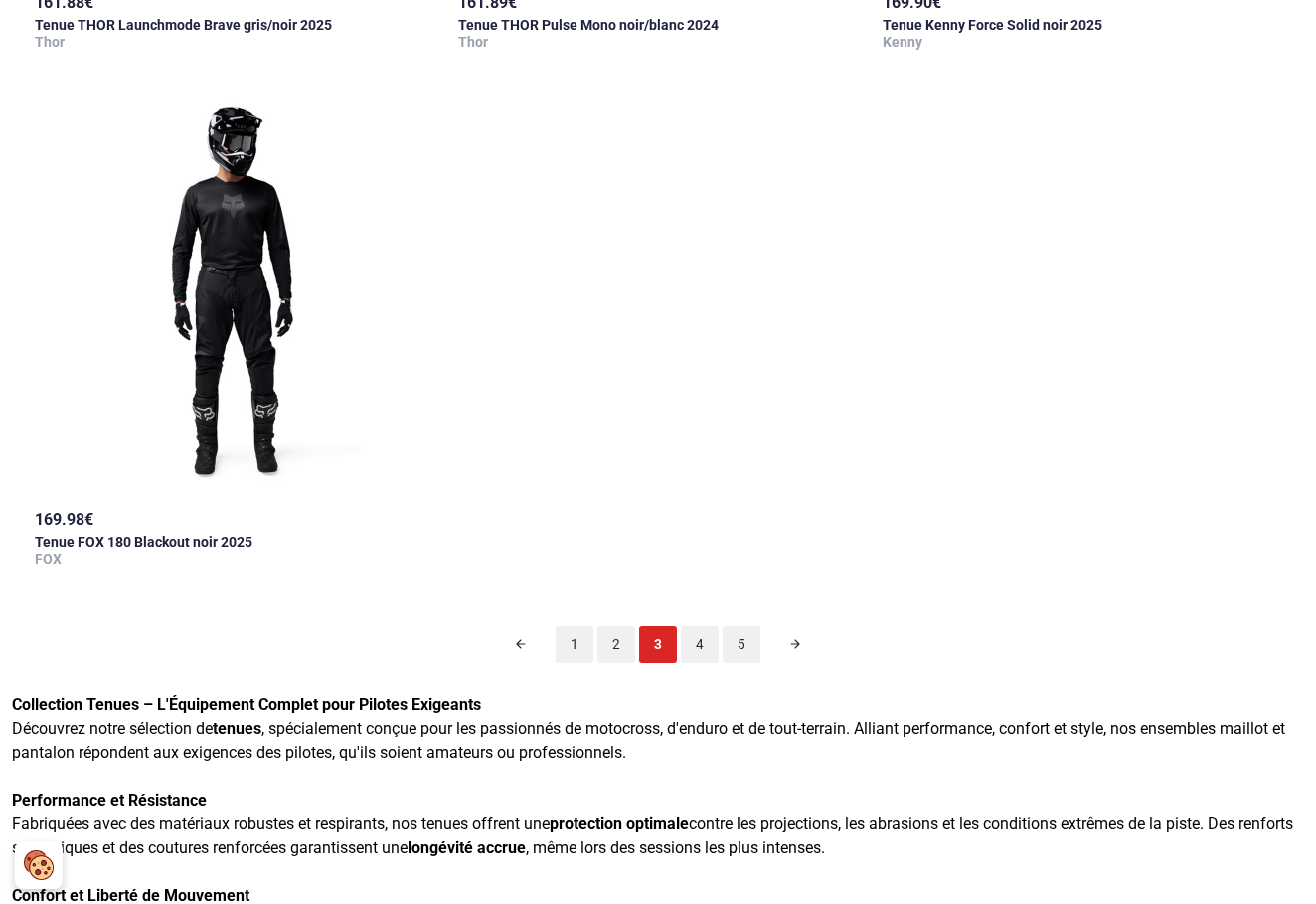 click on "1 2 3 4 5" at bounding box center [658, 629] 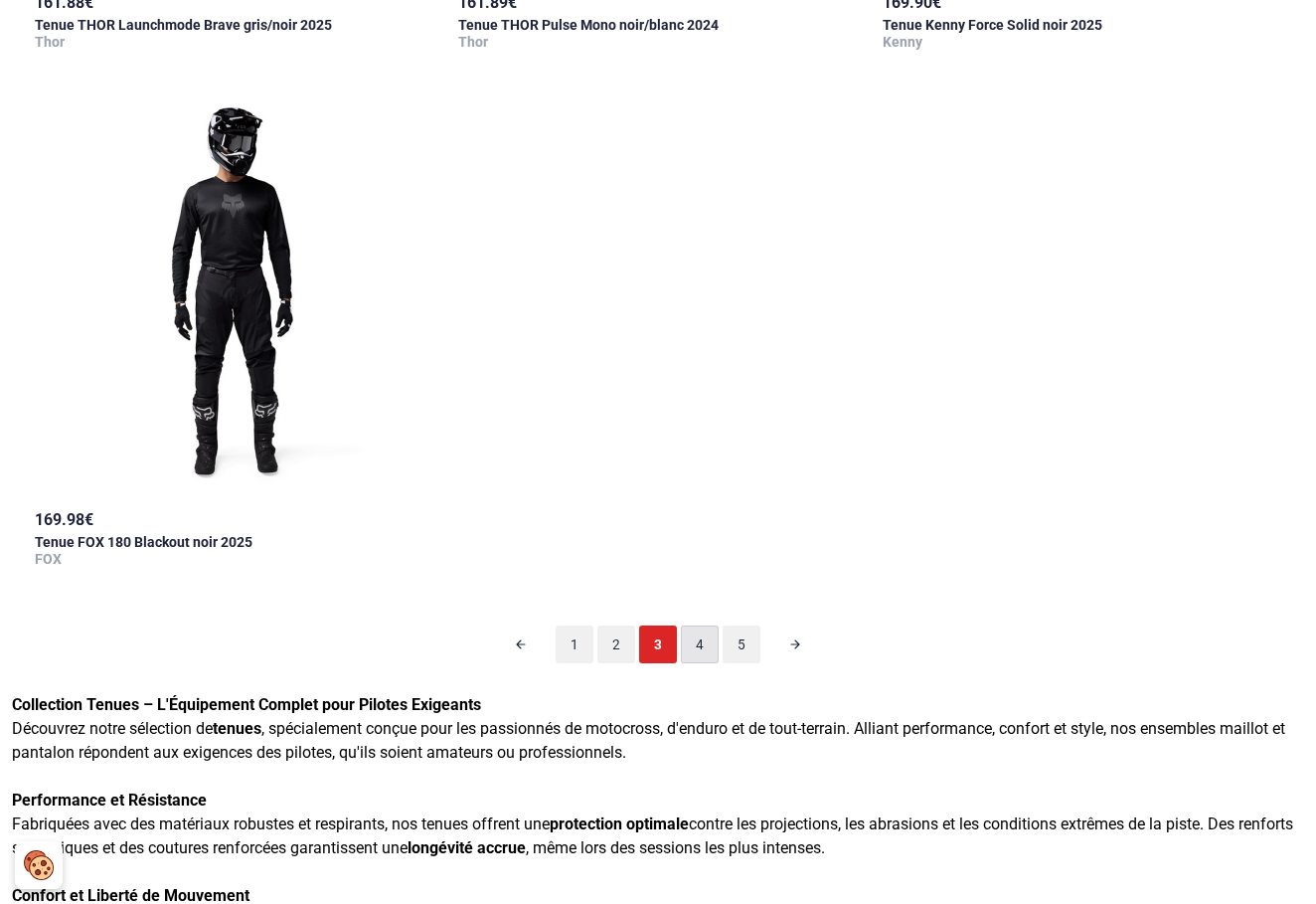 click on "4" at bounding box center [700, 644] 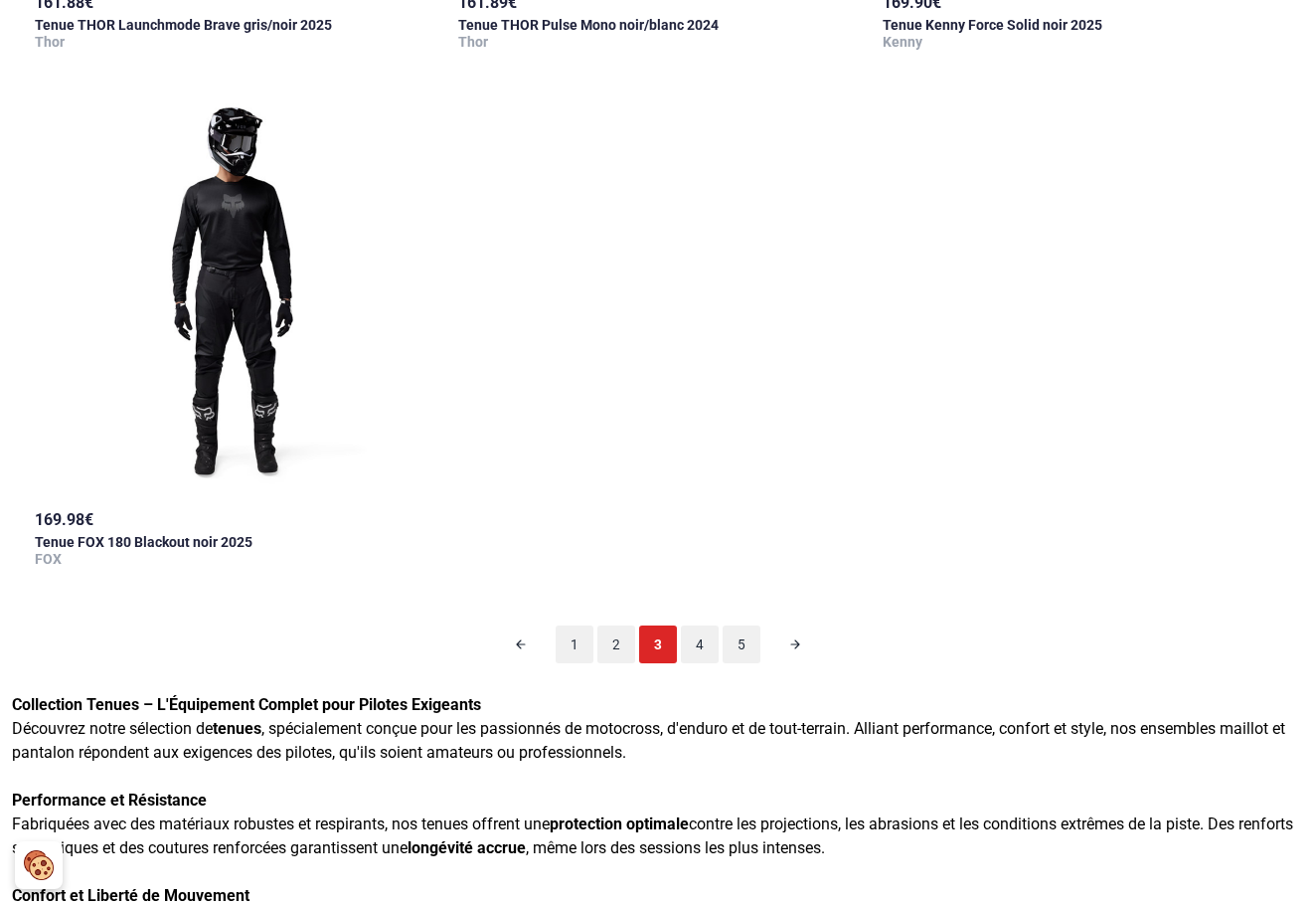 scroll, scrollTop: 97, scrollLeft: 0, axis: vertical 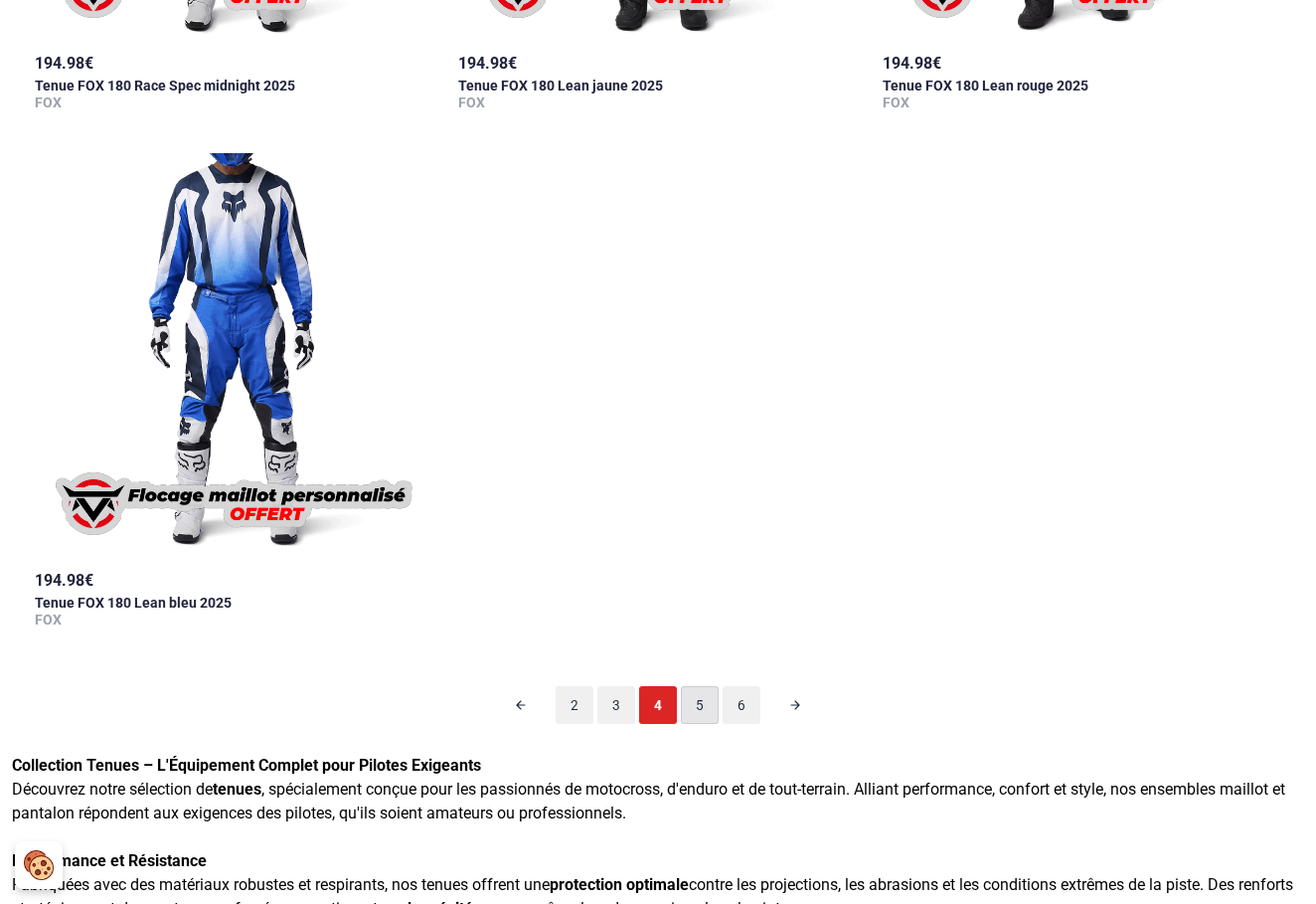 click on "5" at bounding box center [700, 705] 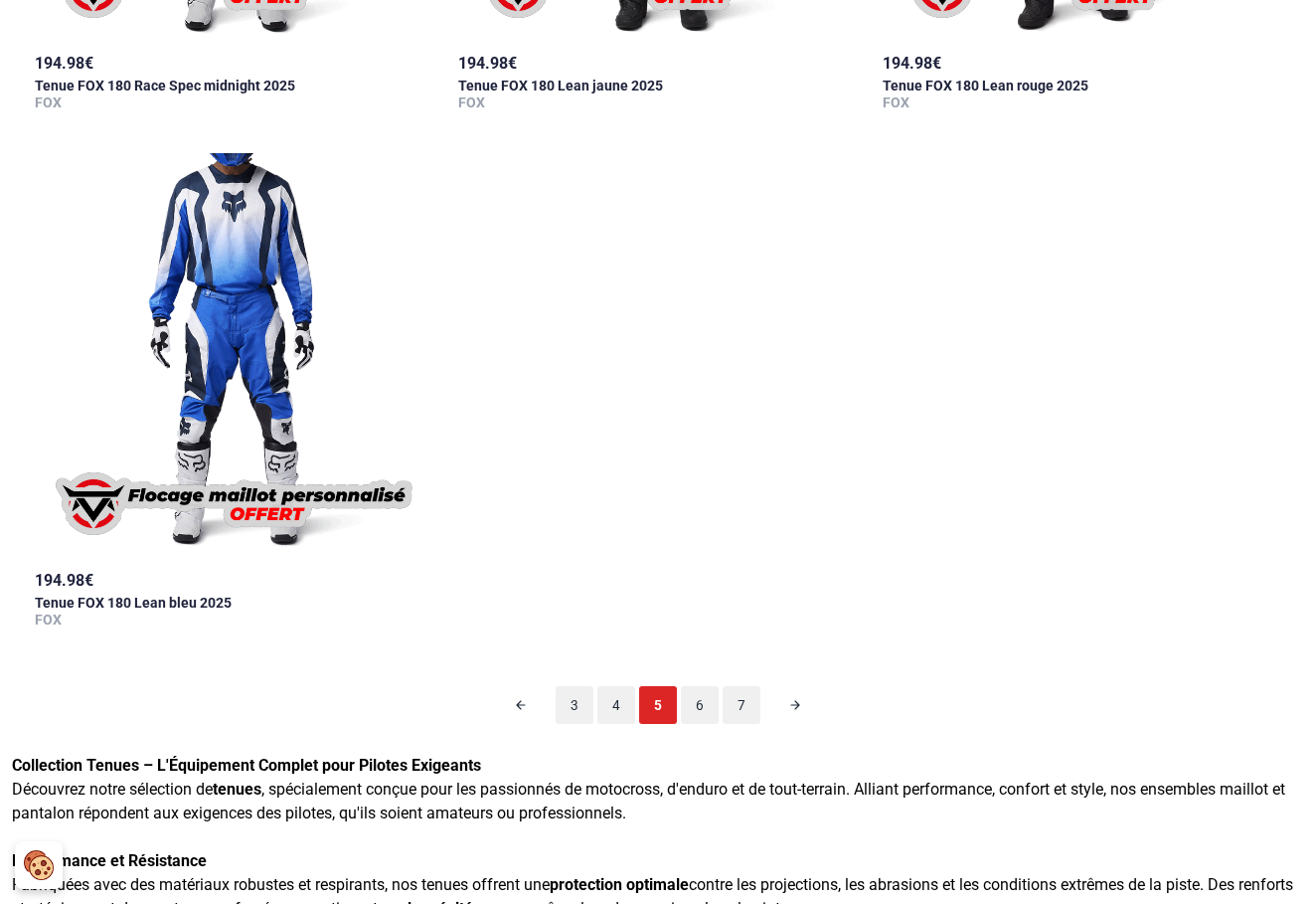 scroll, scrollTop: 97, scrollLeft: 0, axis: vertical 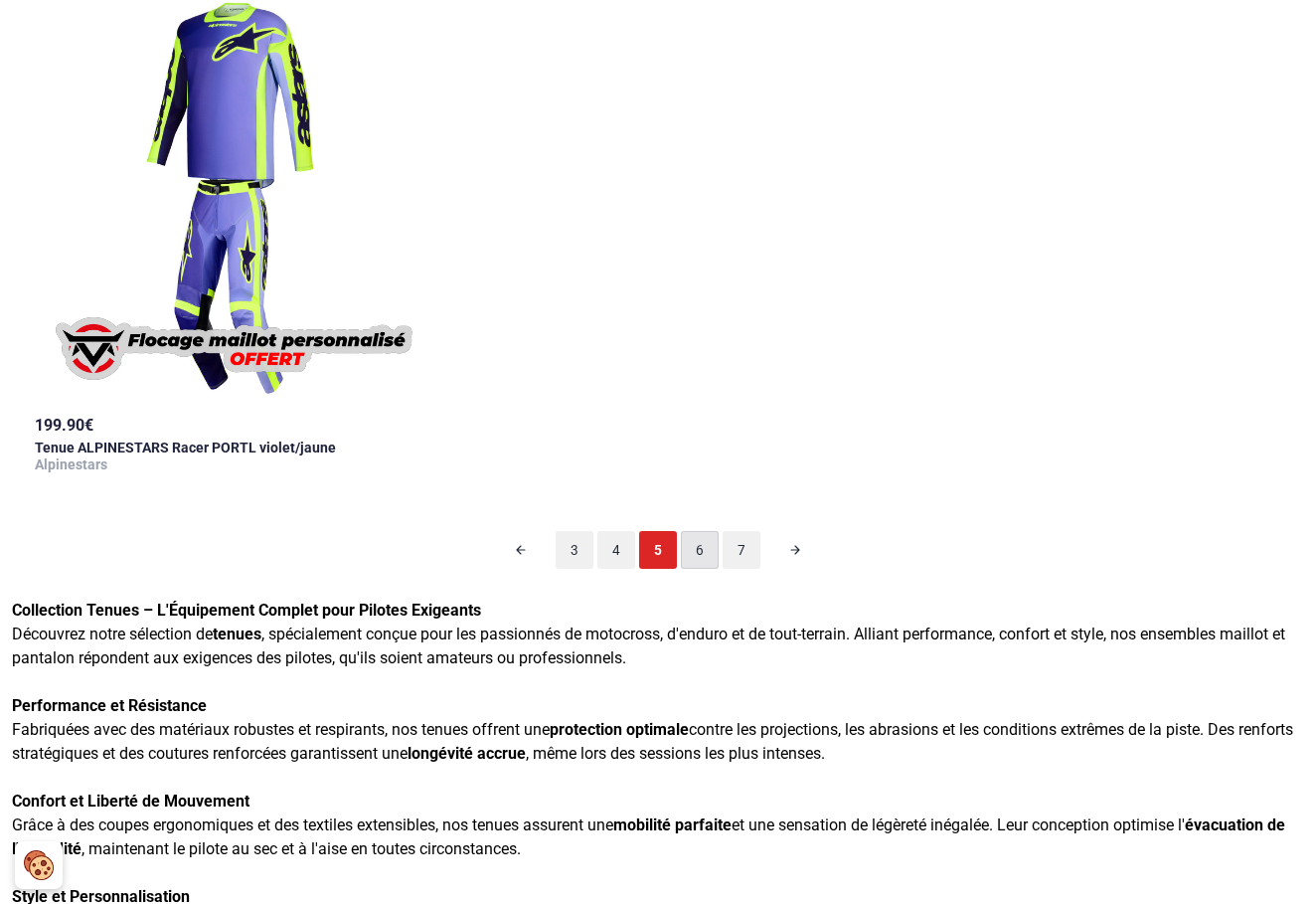 click on "6" at bounding box center (700, 550) 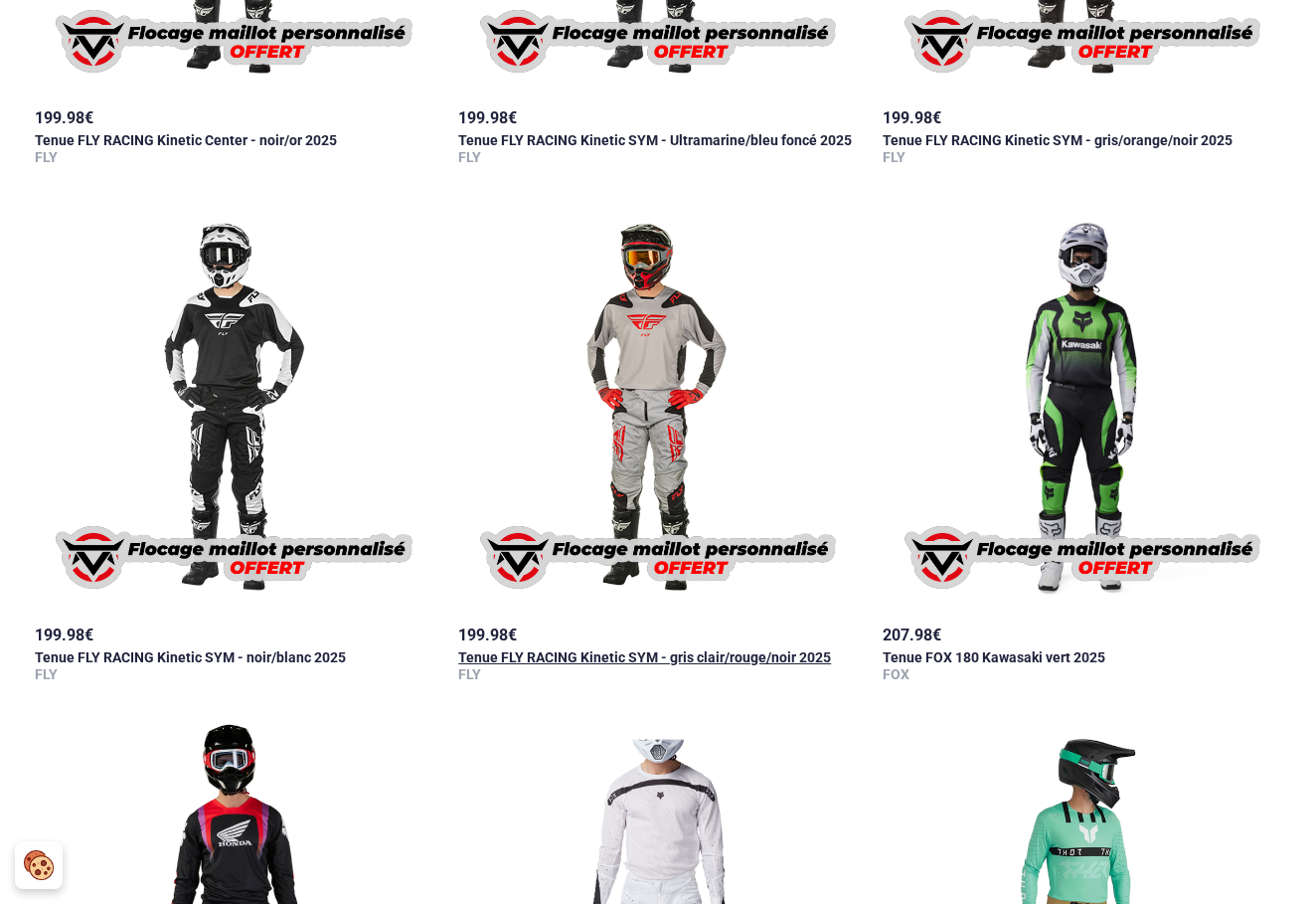 scroll, scrollTop: 2301, scrollLeft: 0, axis: vertical 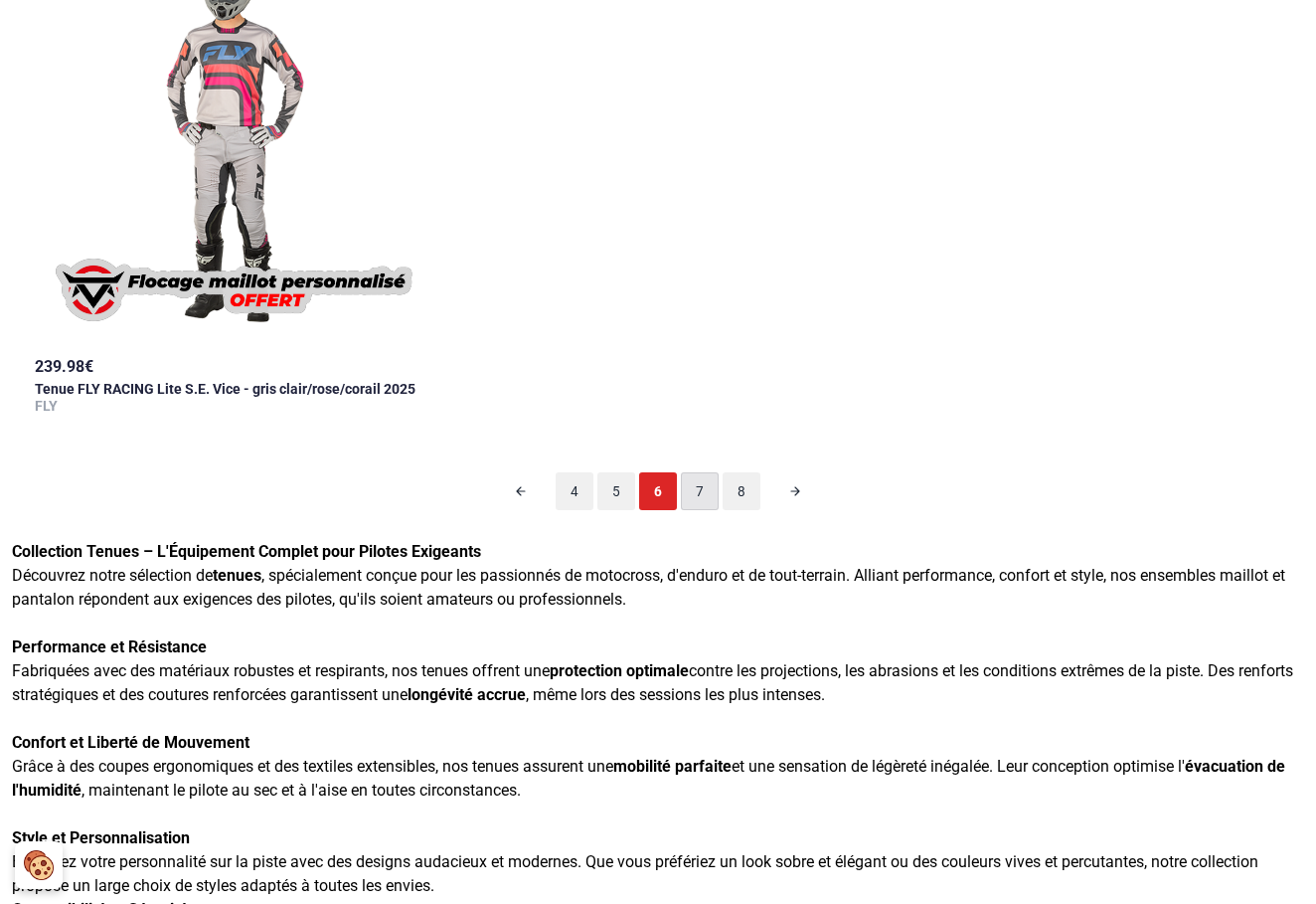 click on "7" at bounding box center (700, 491) 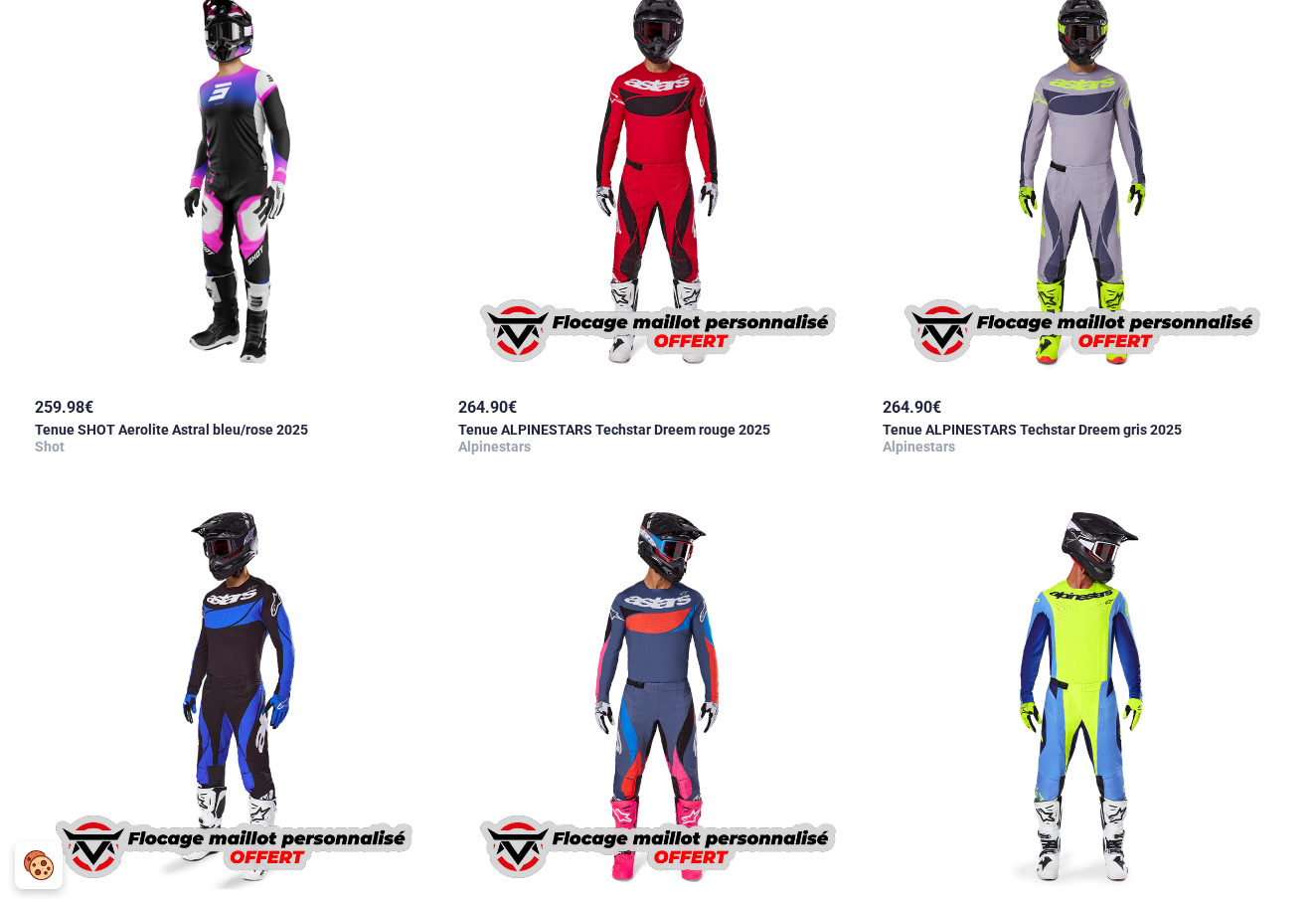 scroll, scrollTop: 3041, scrollLeft: 0, axis: vertical 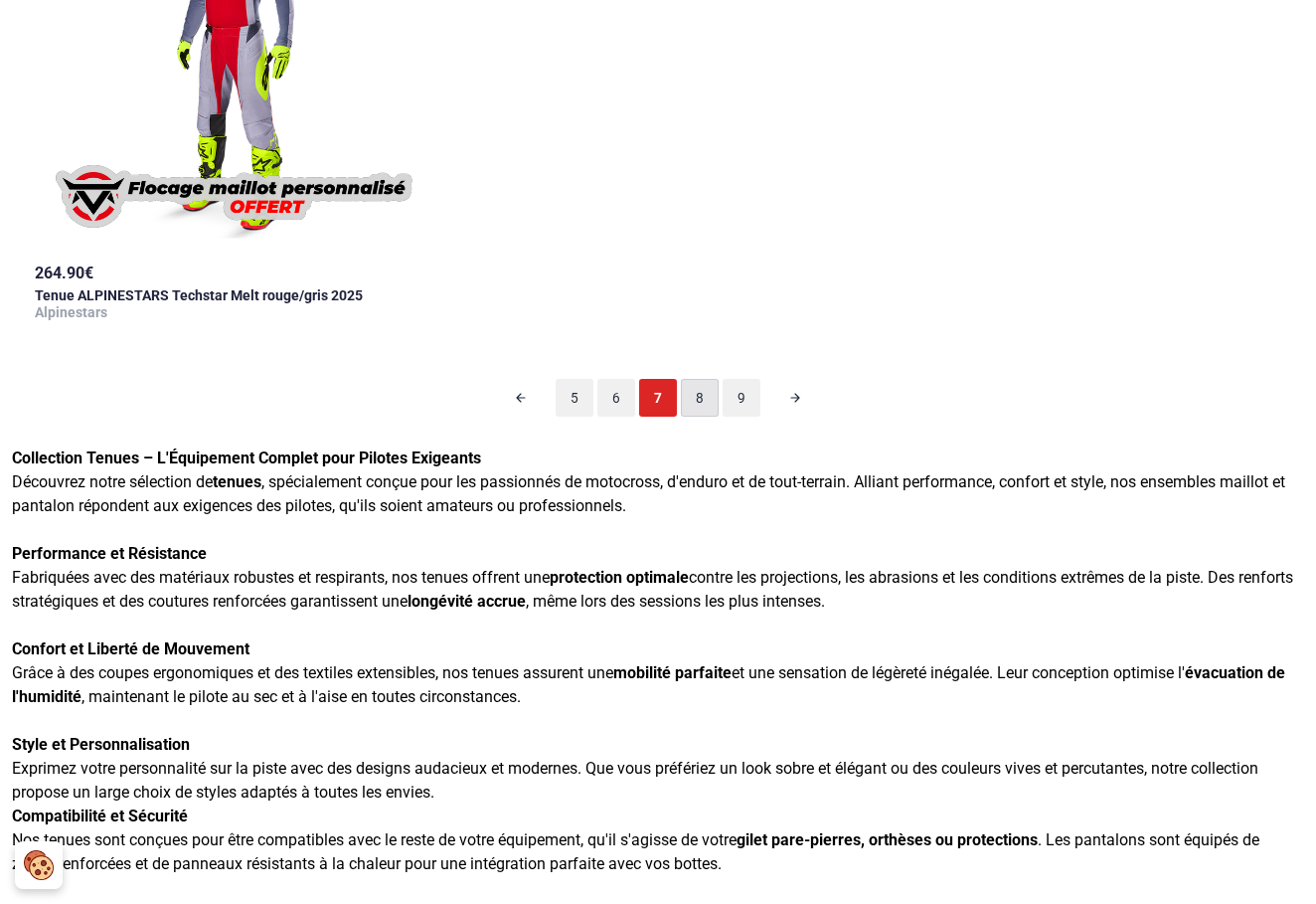 click on "8" at bounding box center (700, 398) 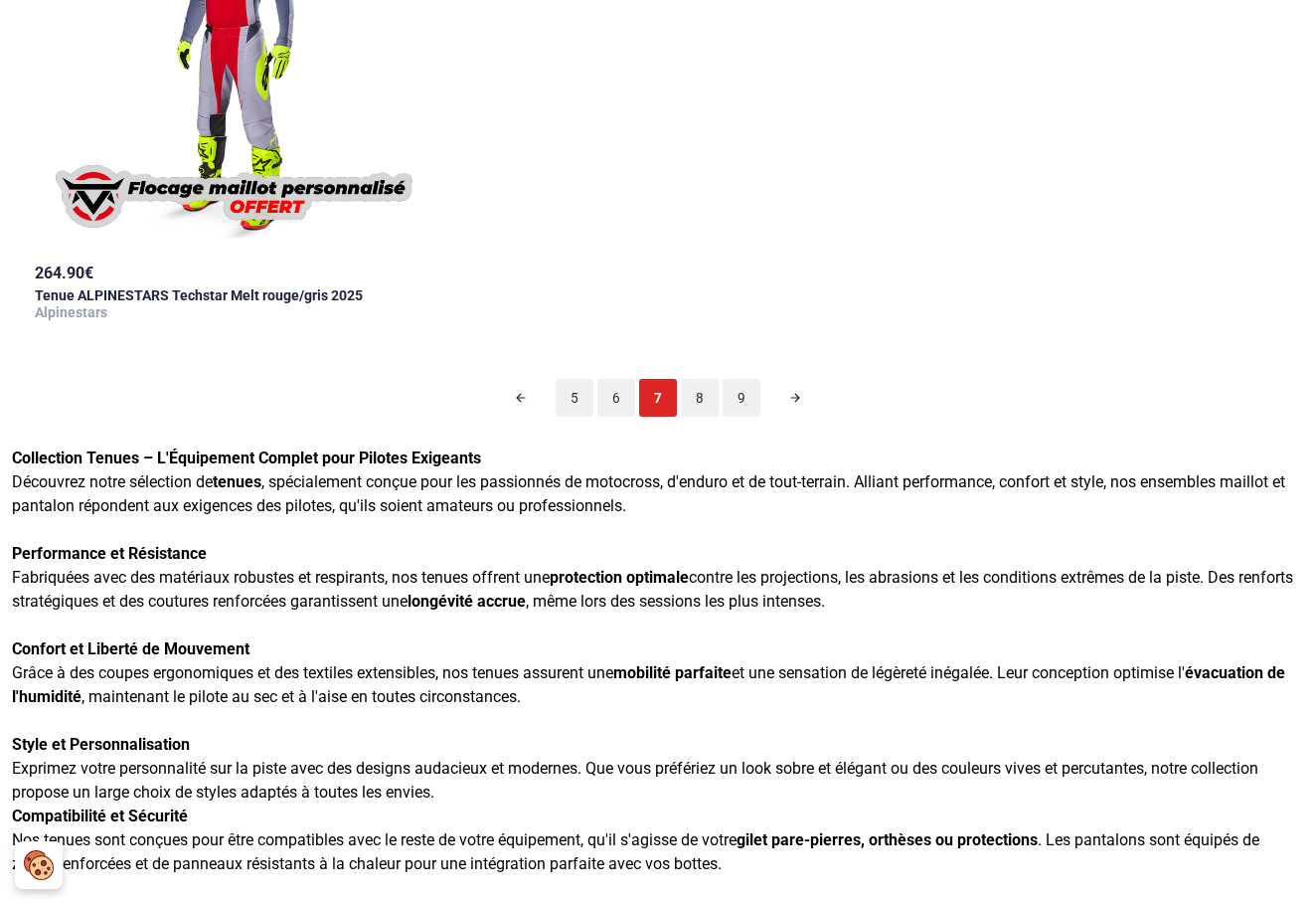 scroll, scrollTop: 97, scrollLeft: 0, axis: vertical 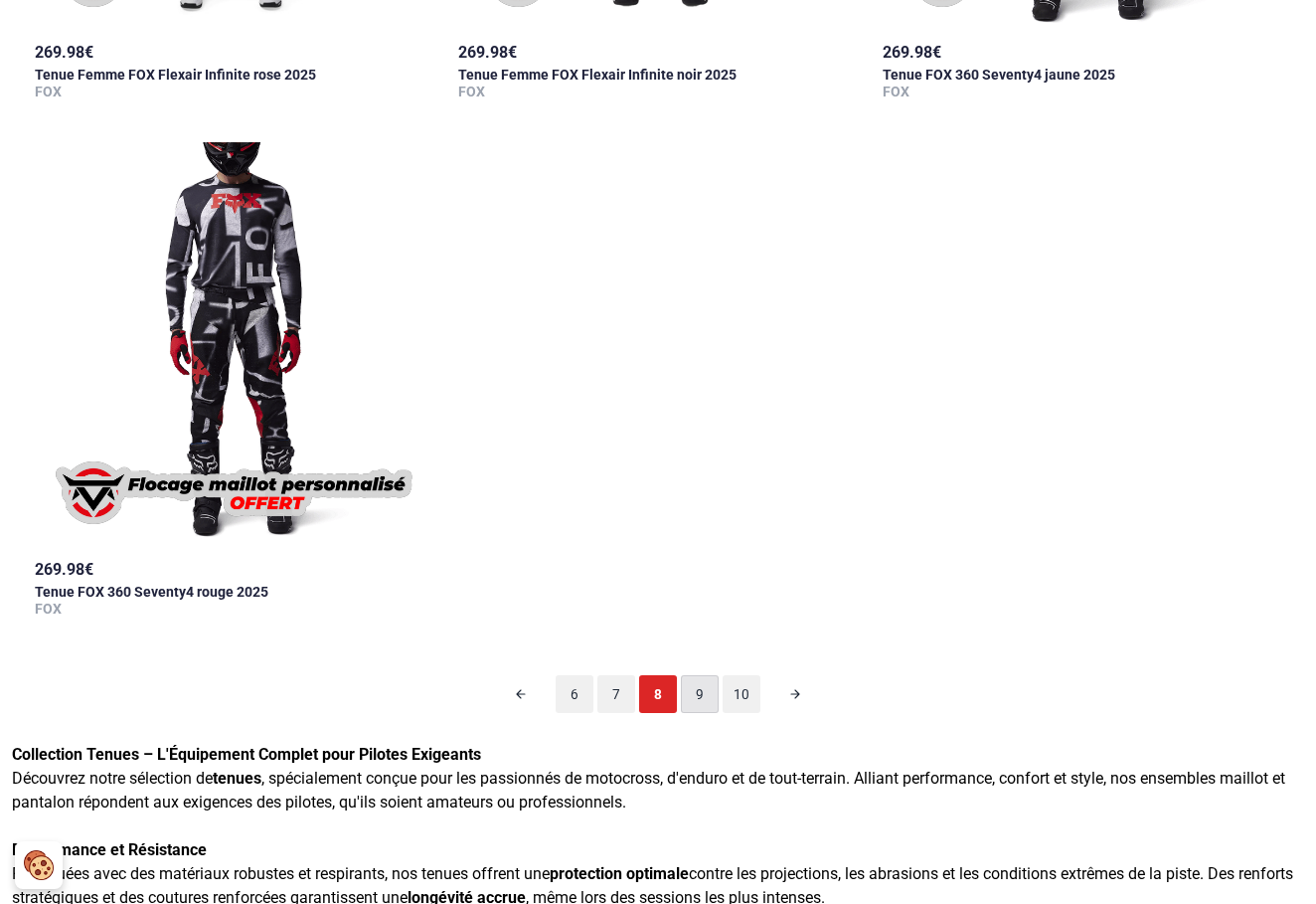 click on "9" at bounding box center [700, 694] 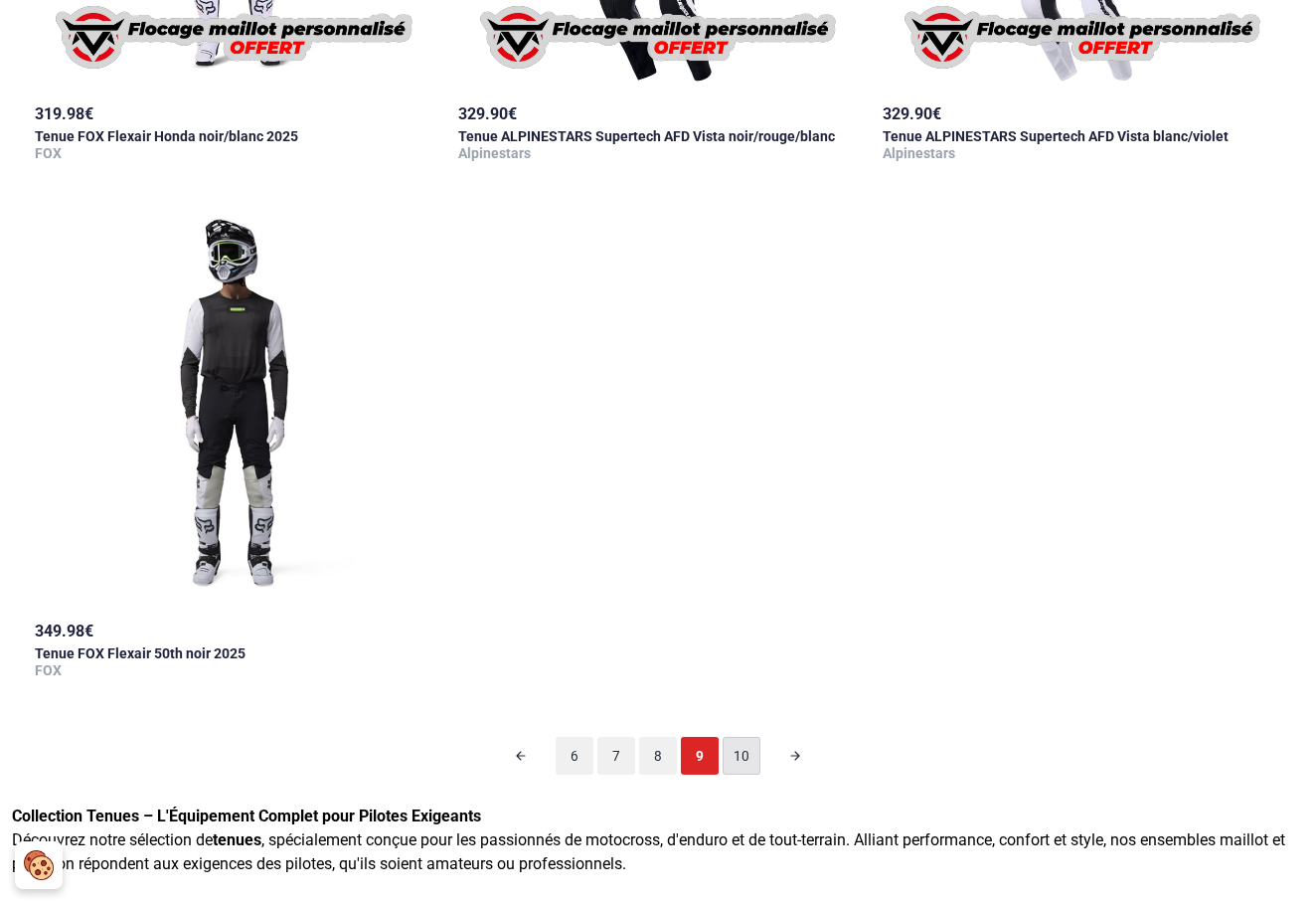 click on "10" at bounding box center [741, 756] 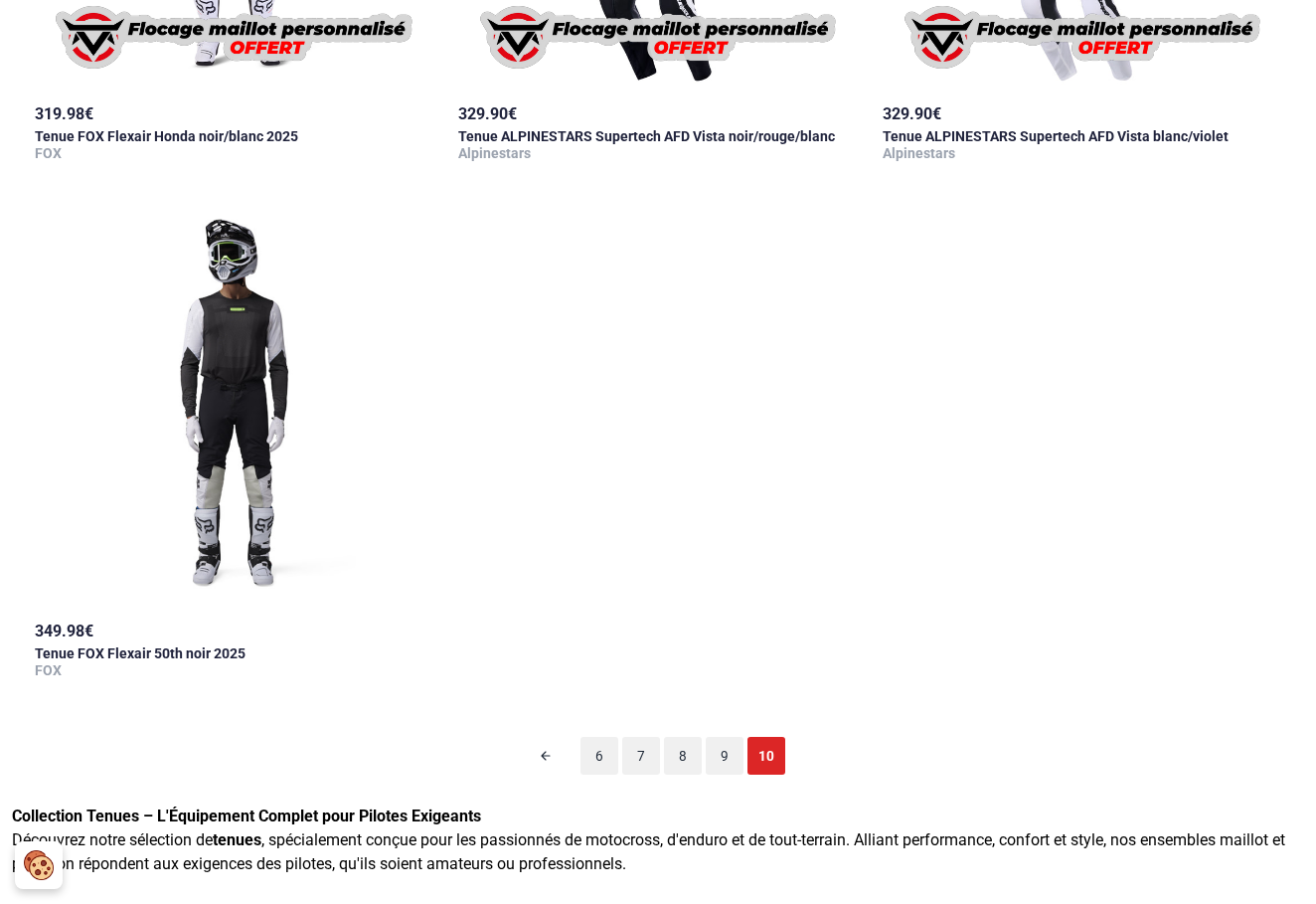 scroll, scrollTop: 97, scrollLeft: 0, axis: vertical 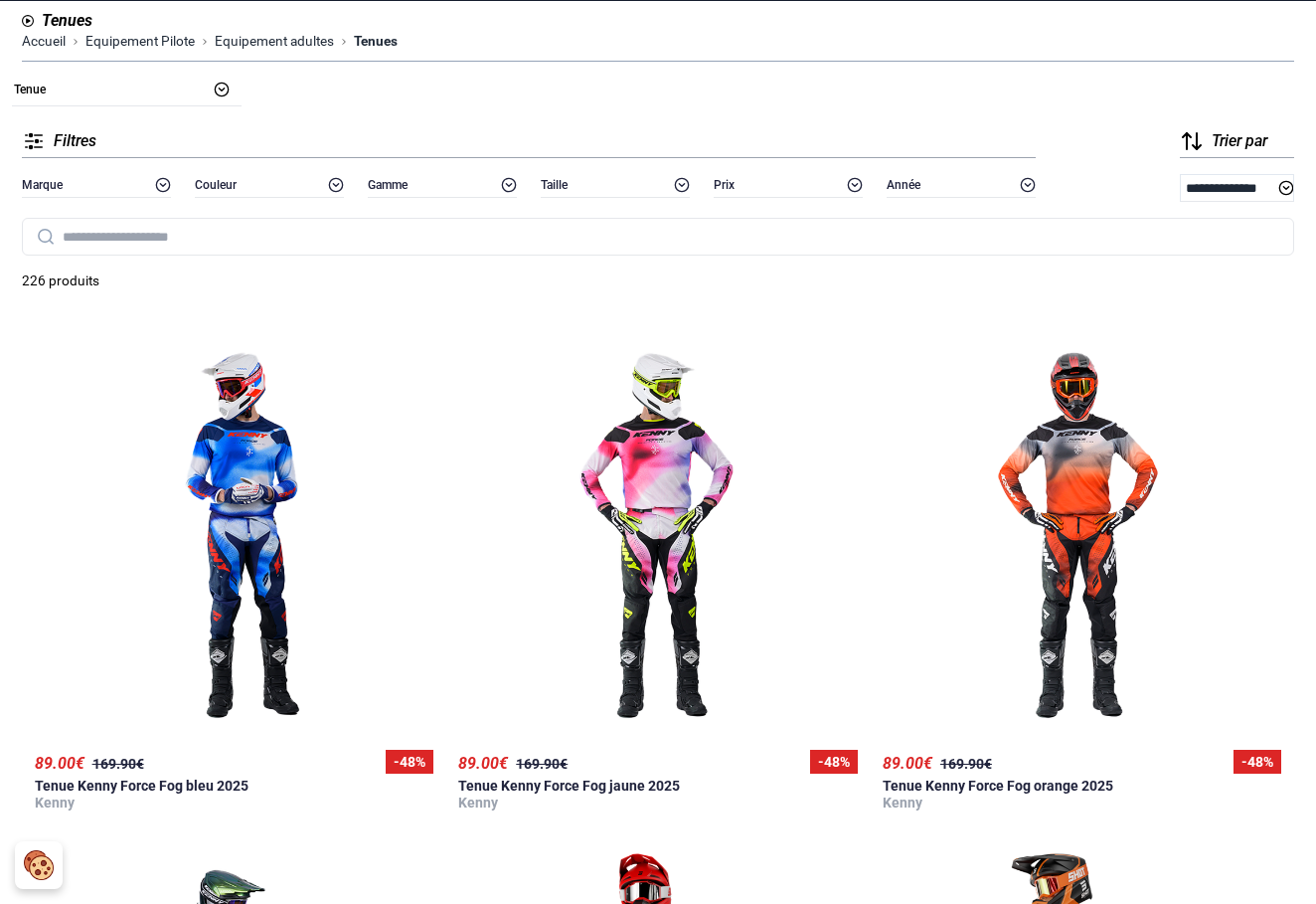select on "********" 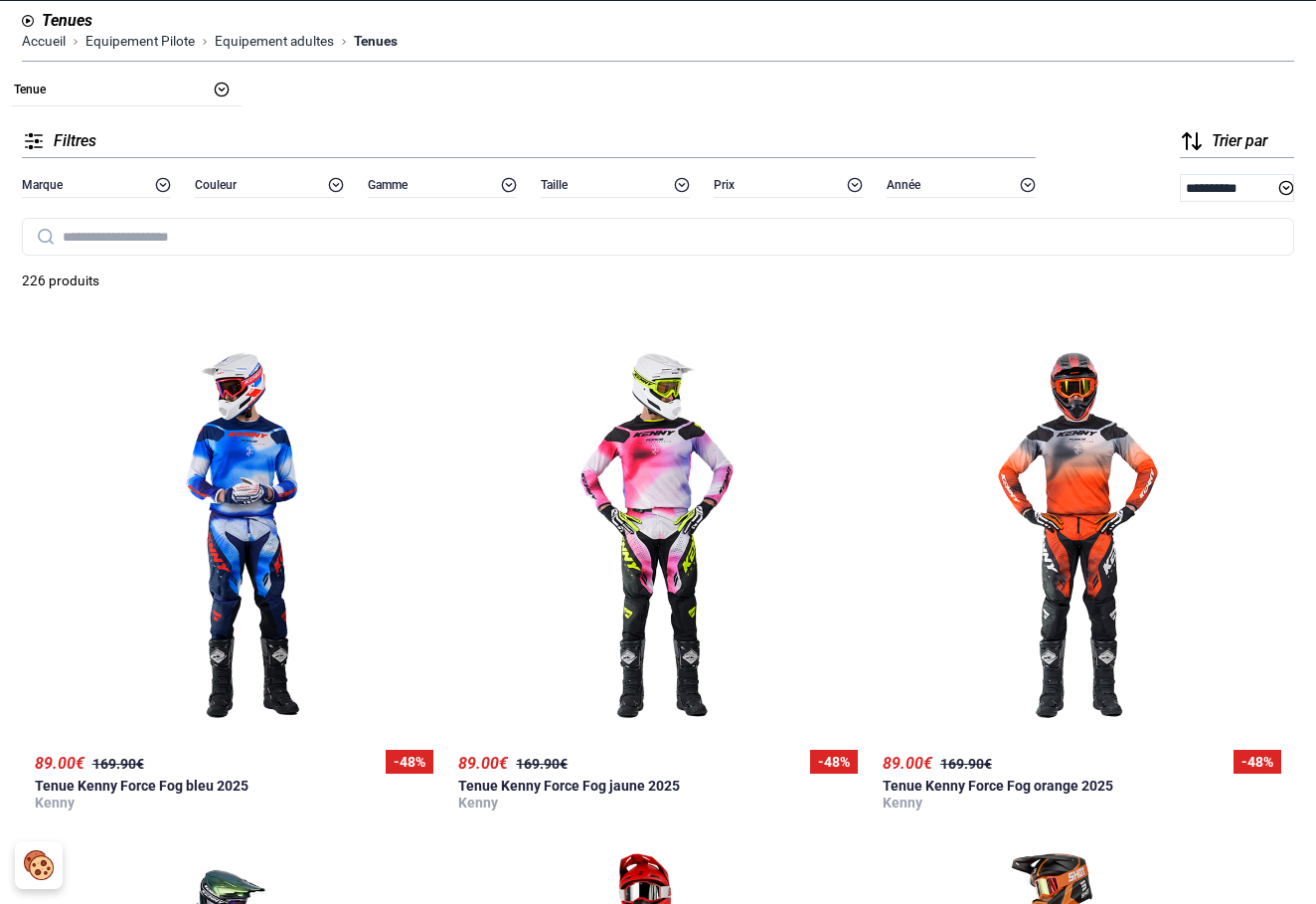 scroll, scrollTop: 0, scrollLeft: 0, axis: both 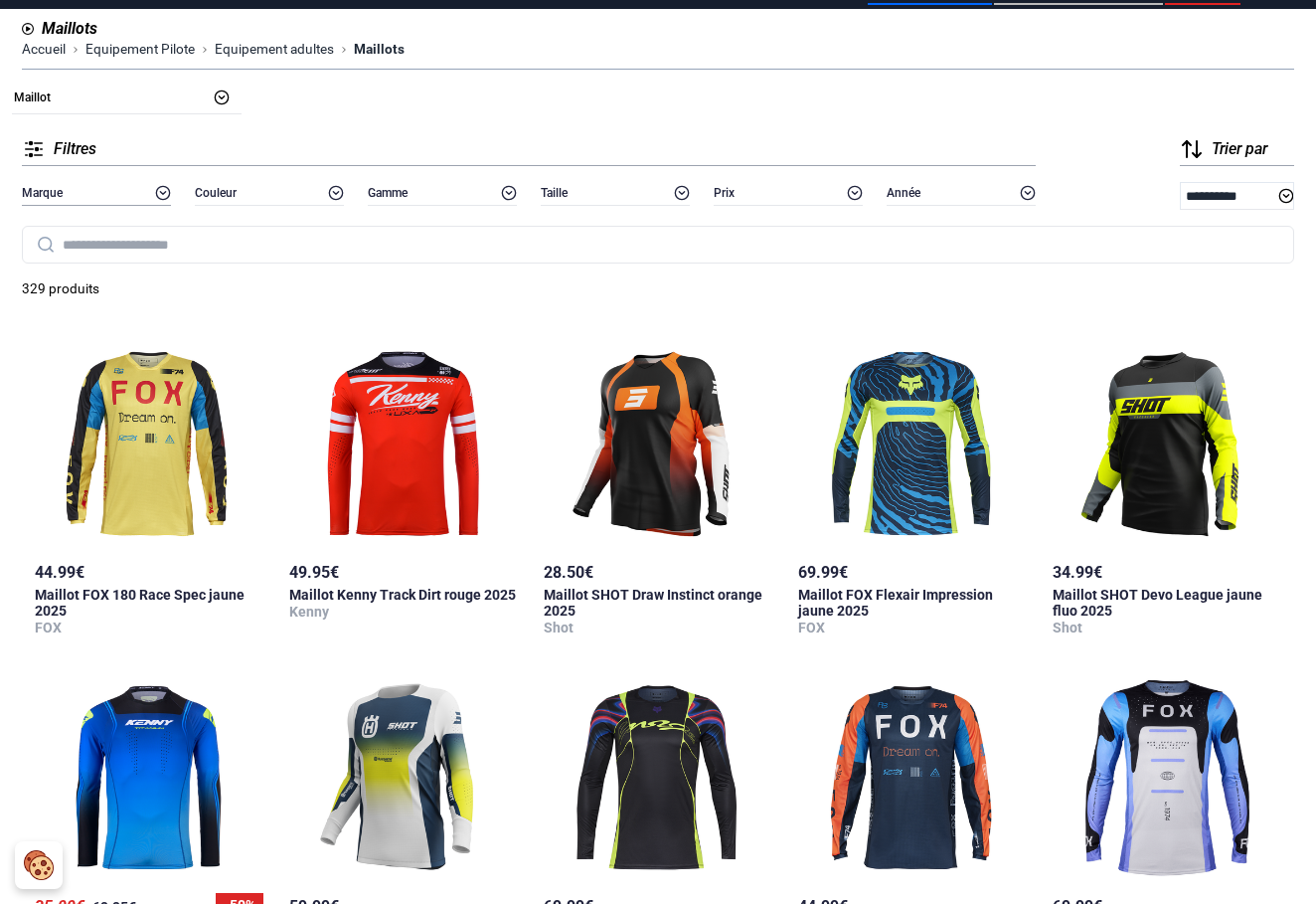 click 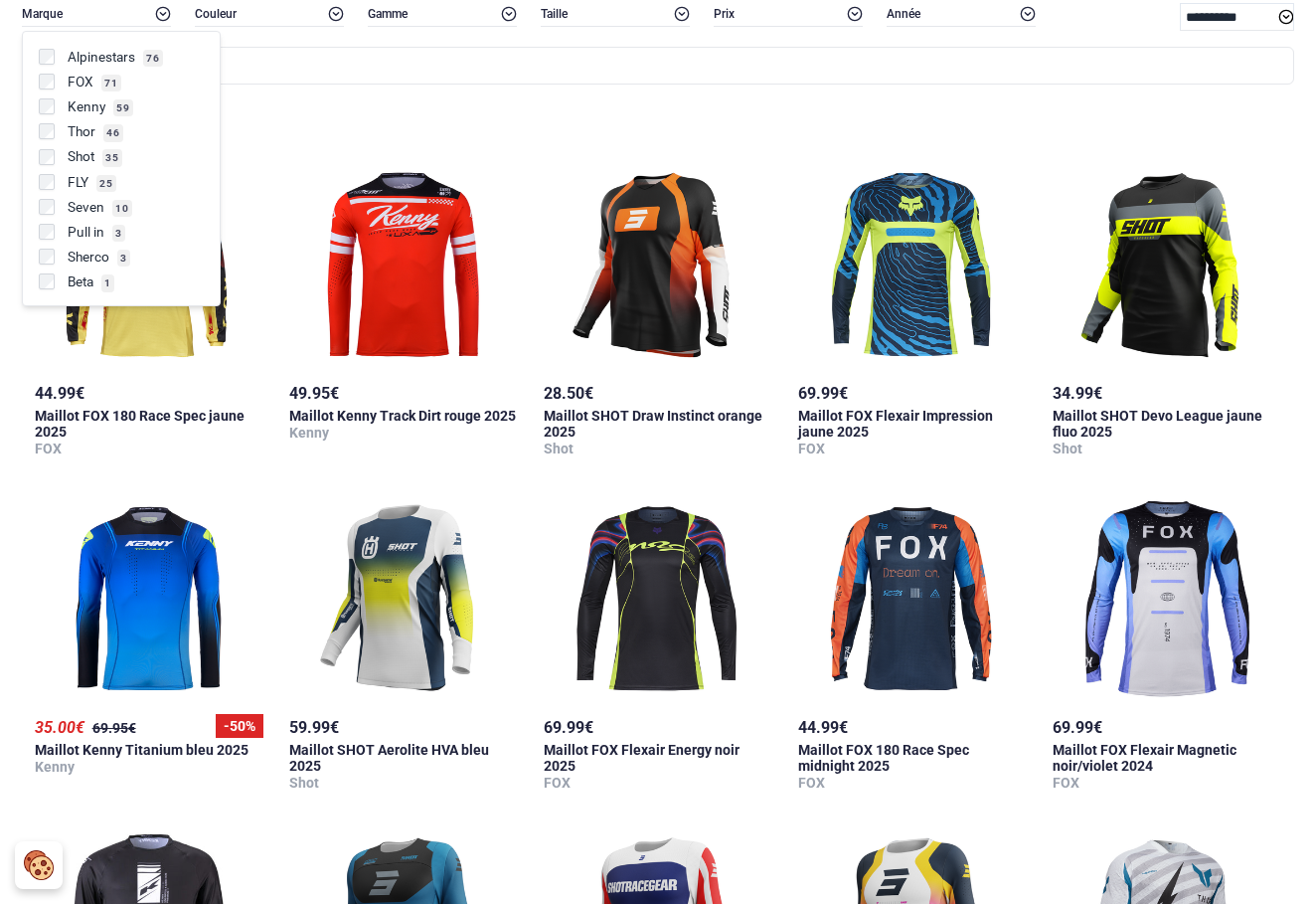 scroll, scrollTop: 266, scrollLeft: 0, axis: vertical 